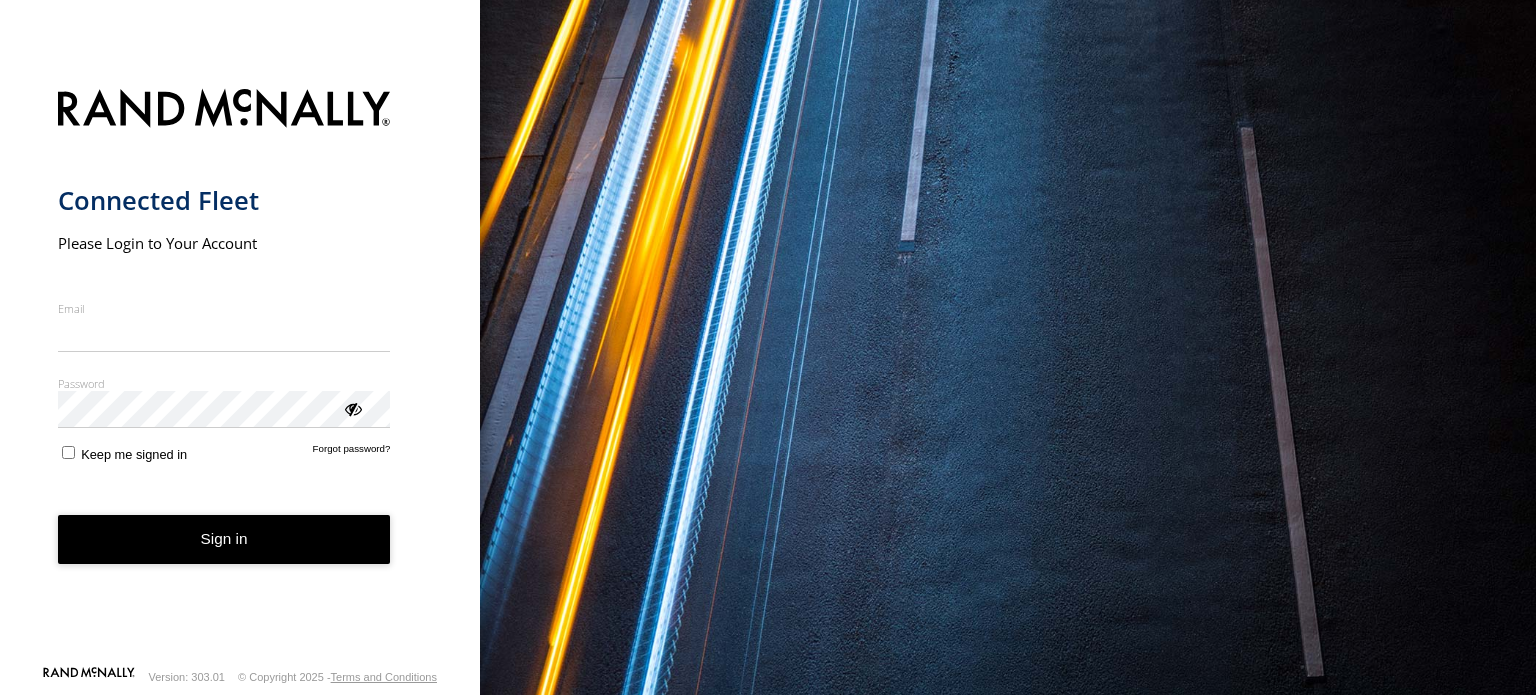 scroll, scrollTop: 0, scrollLeft: 0, axis: both 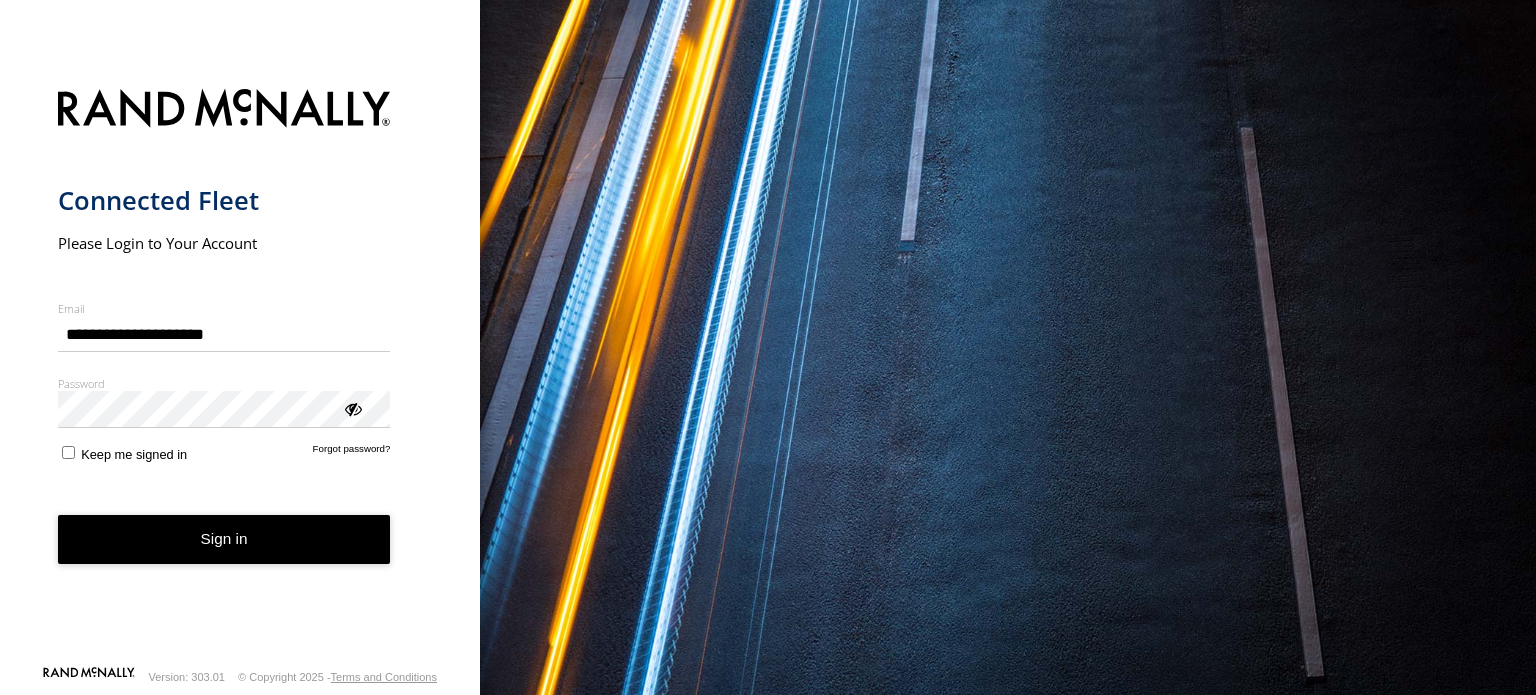 click on "Sign in" at bounding box center (224, 539) 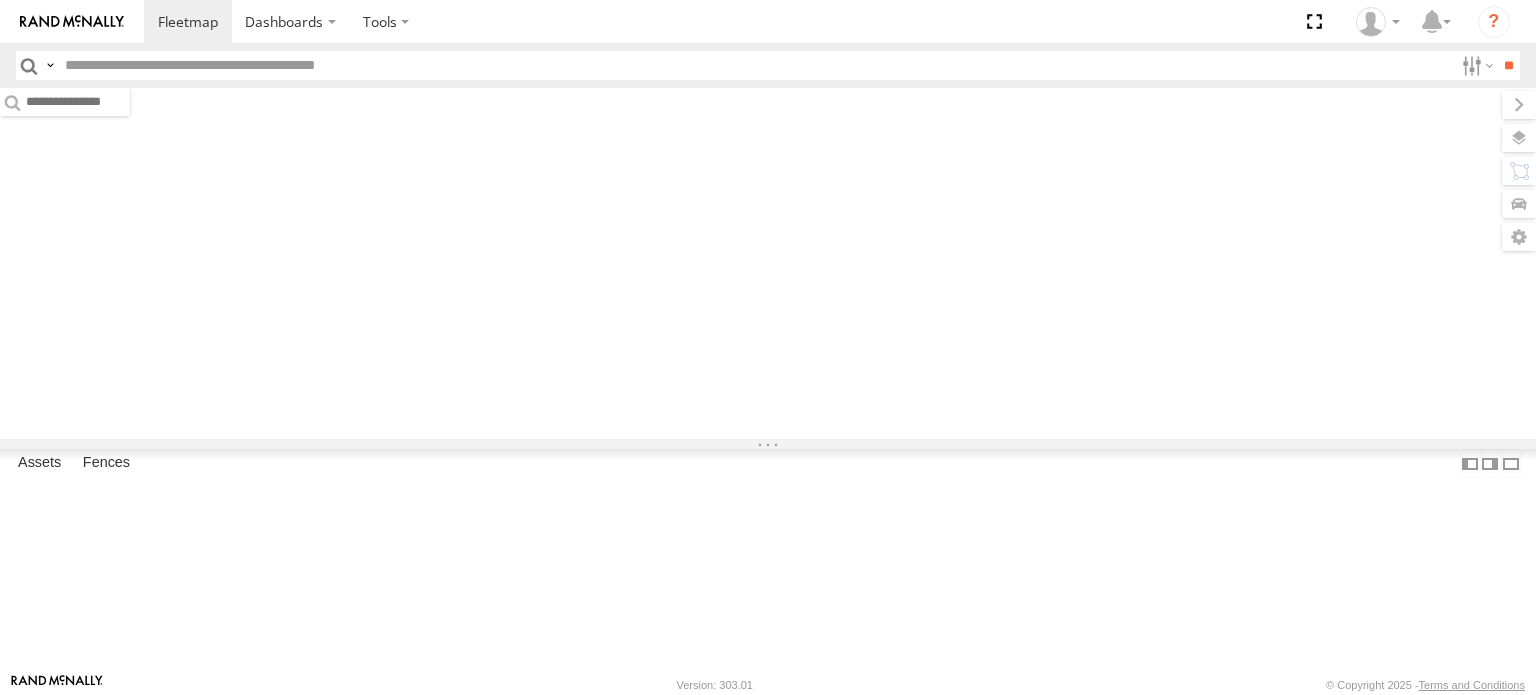 scroll, scrollTop: 0, scrollLeft: 0, axis: both 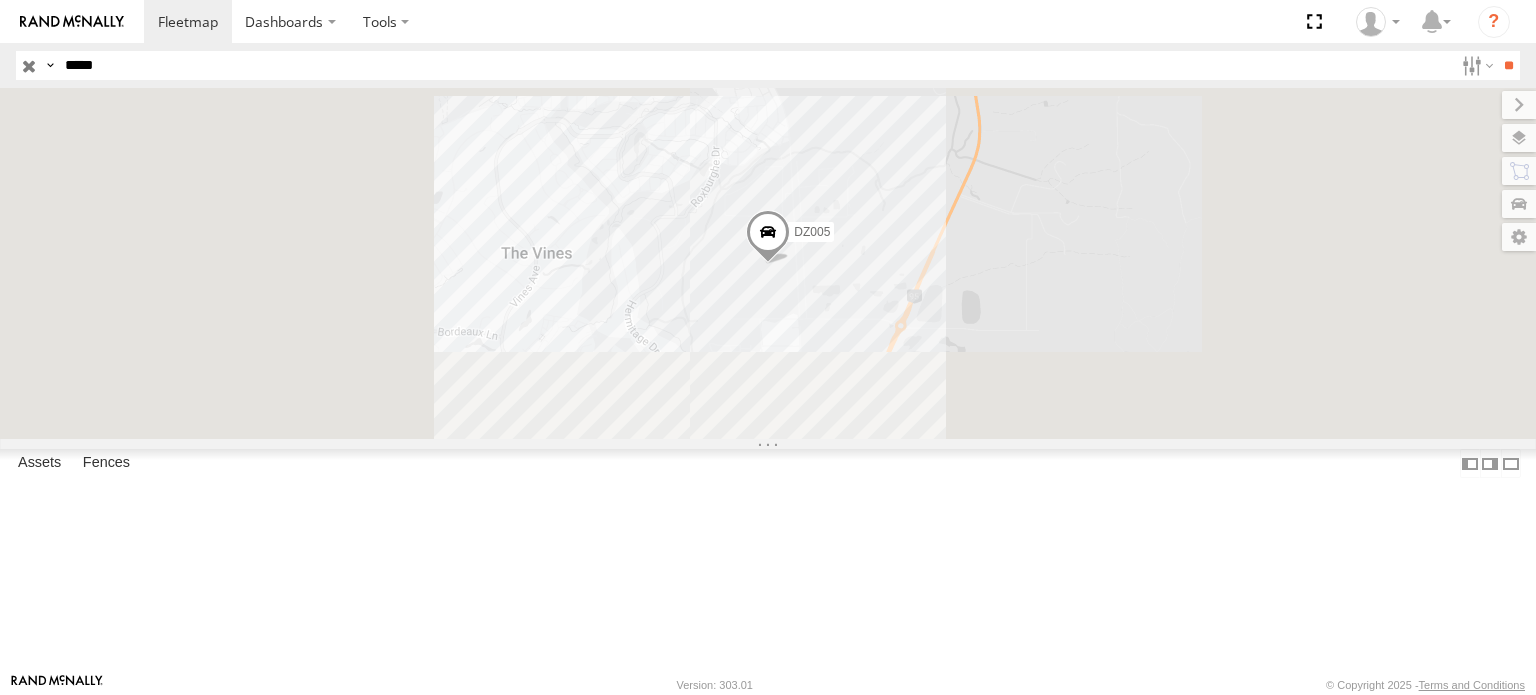 click on "*****" at bounding box center [755, 65] 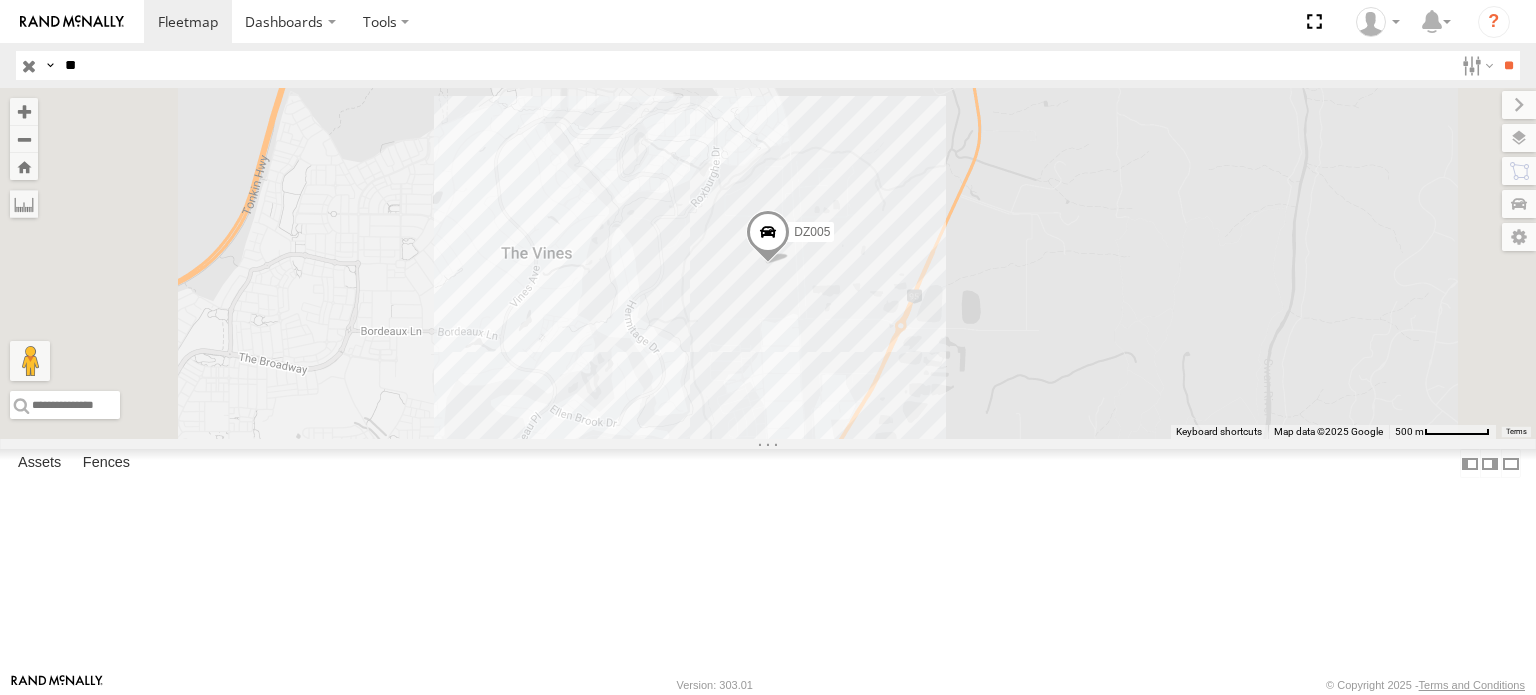 type on "*" 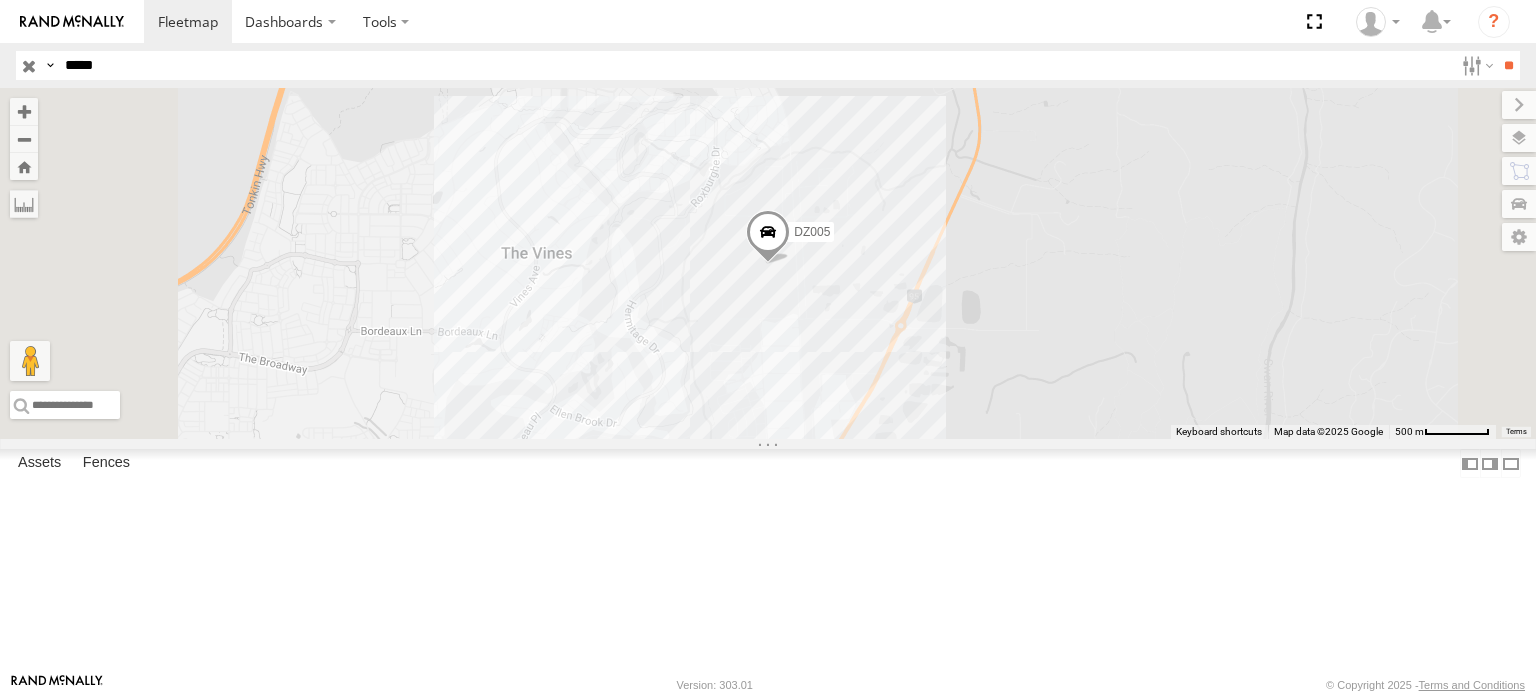 click on "*****" at bounding box center [755, 65] 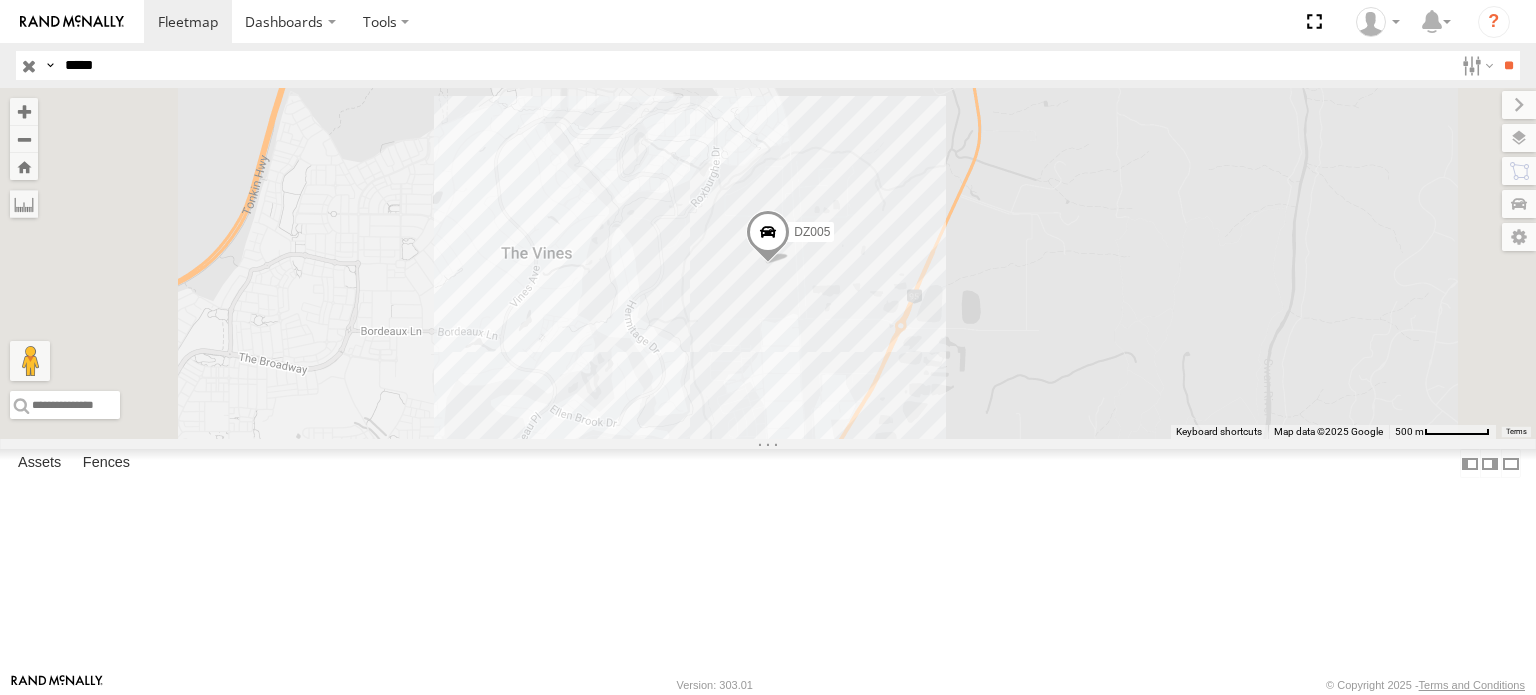 type on "*****" 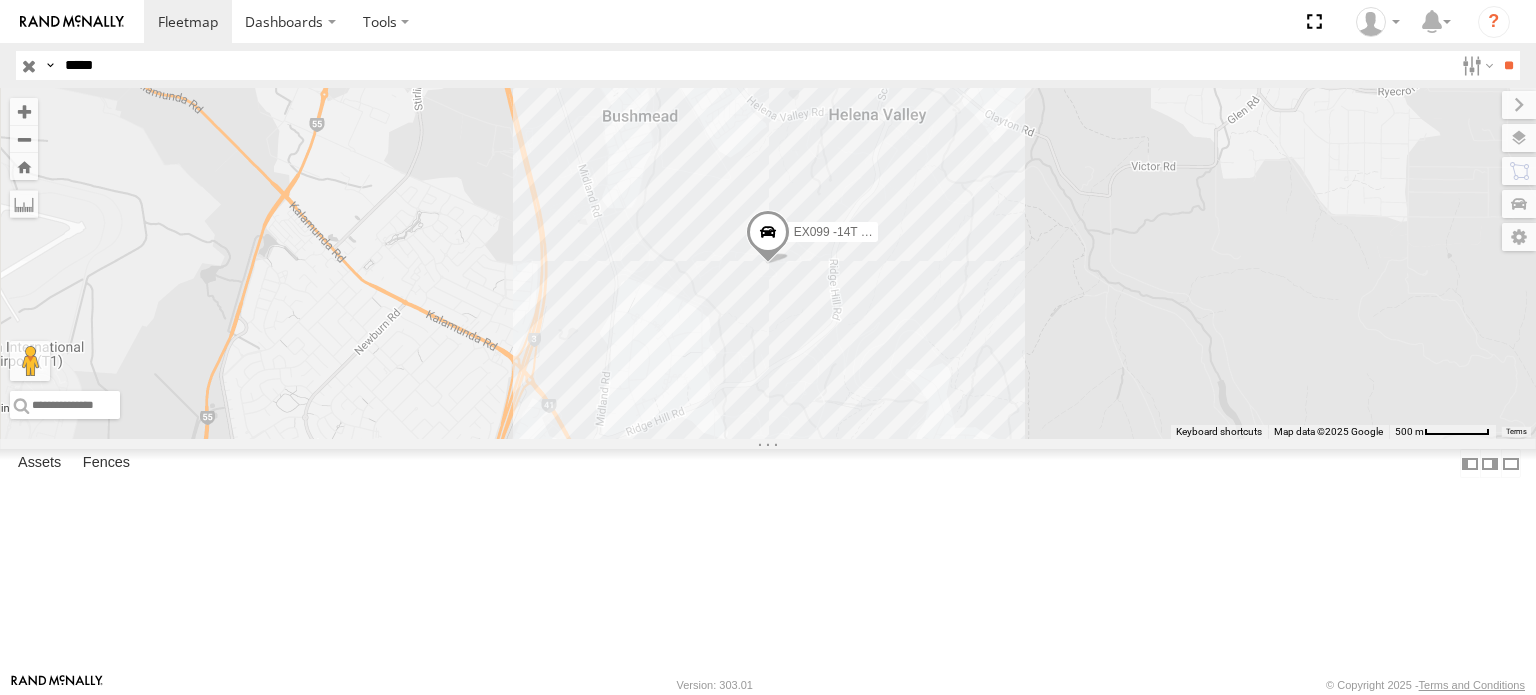 click on "EX099 -14T RT - No Operator" at bounding box center [0, 0] 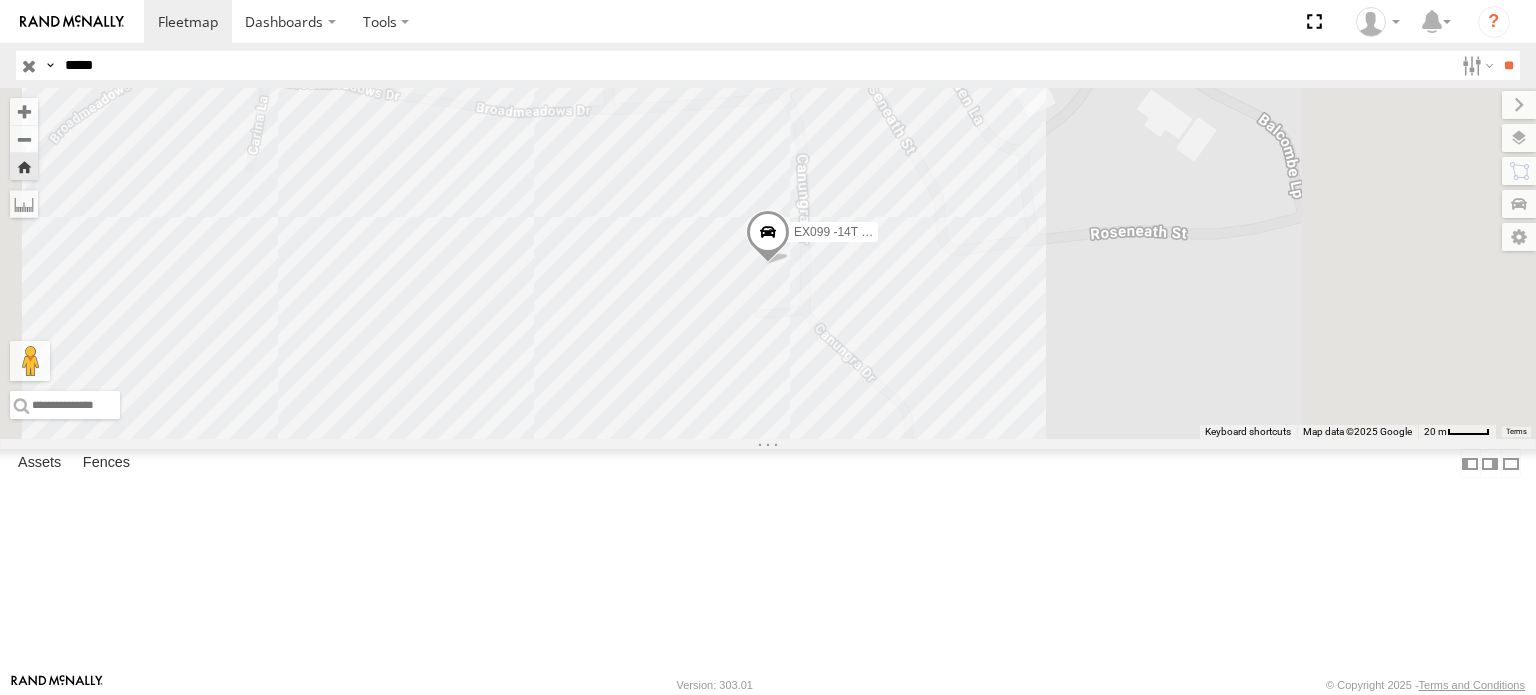 click on "EX099 -14T RT - No Operator" at bounding box center [0, 0] 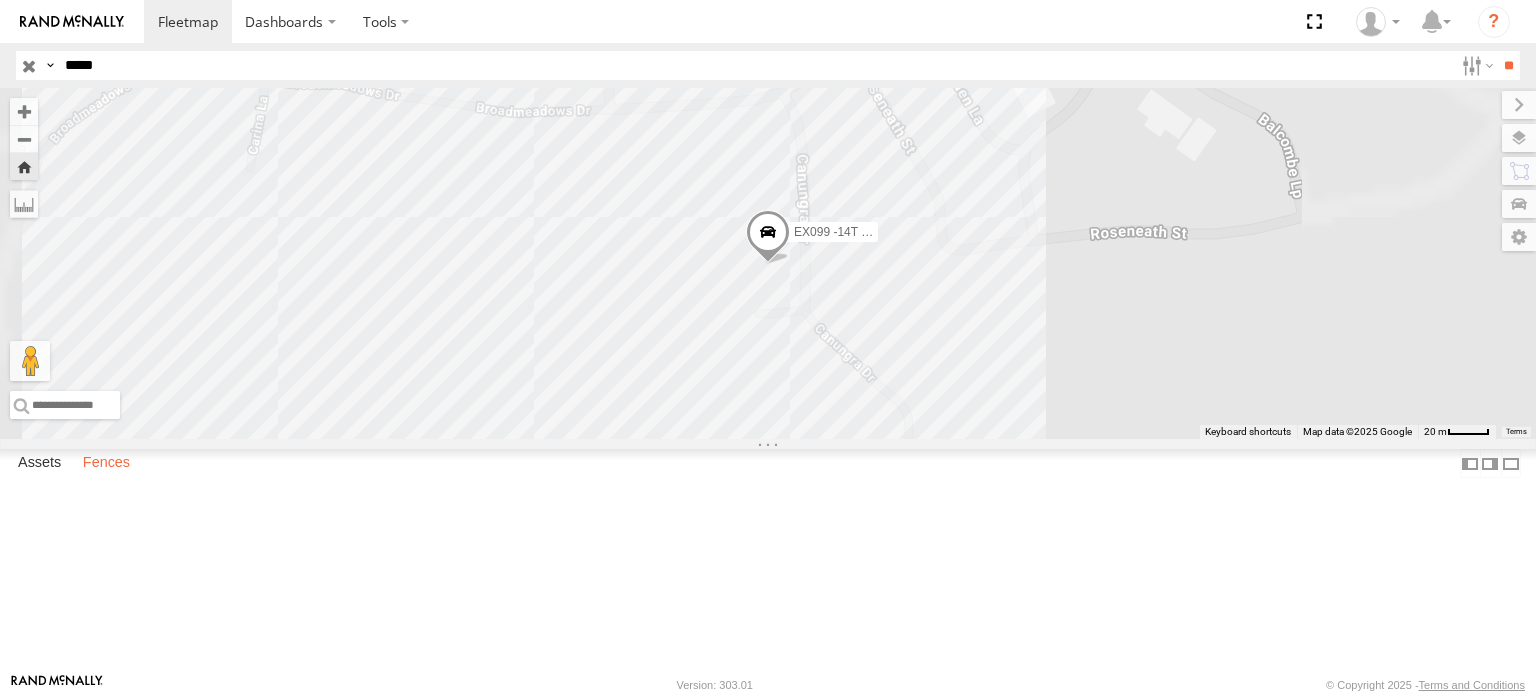click on "Fences" at bounding box center (106, 464) 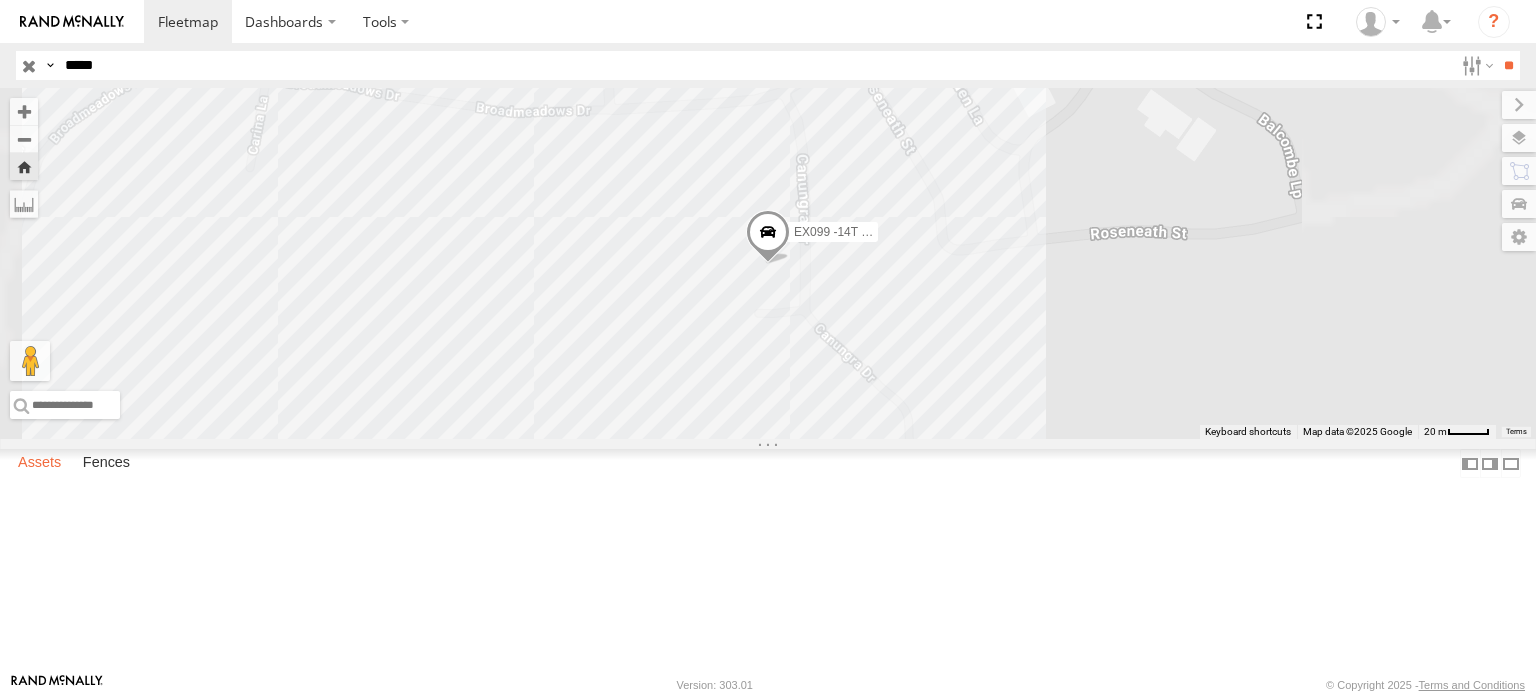 click on "Assets" at bounding box center (39, 464) 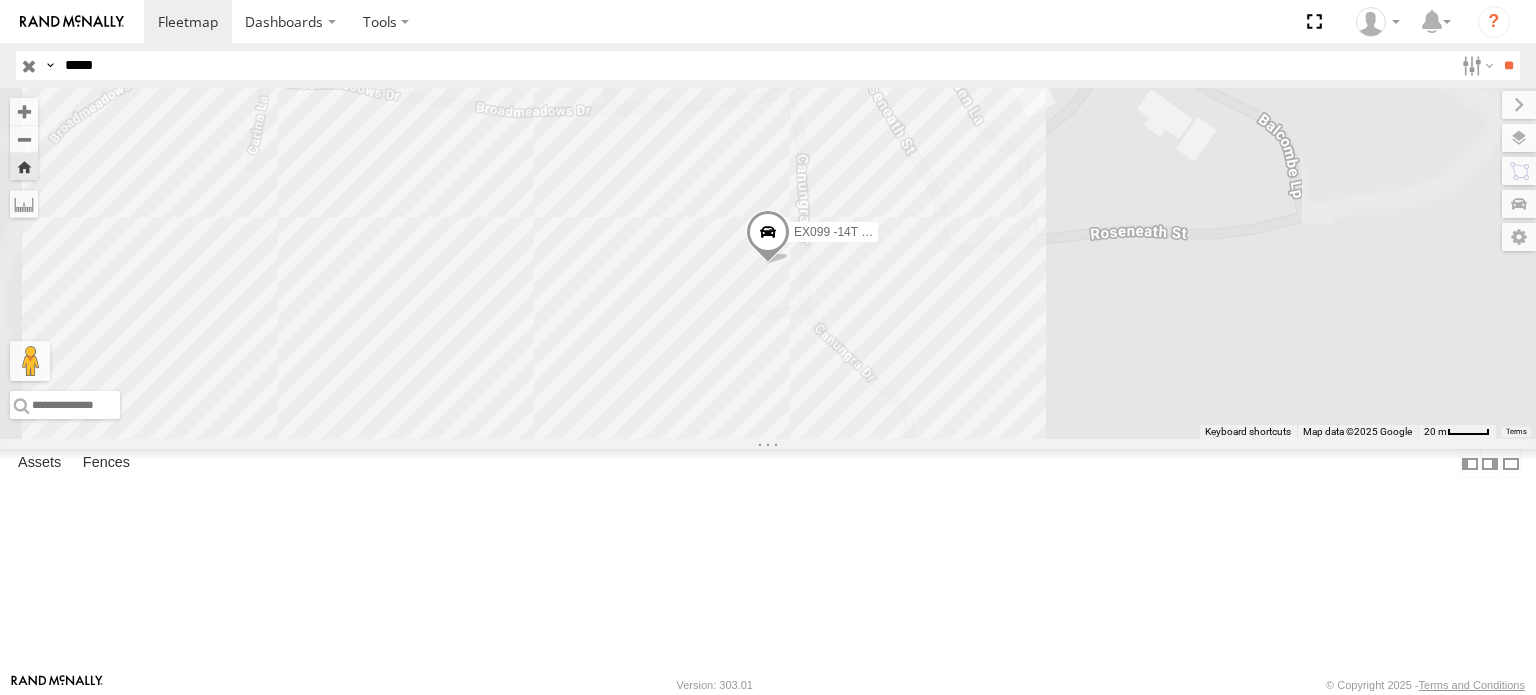 click at bounding box center (20, 428) 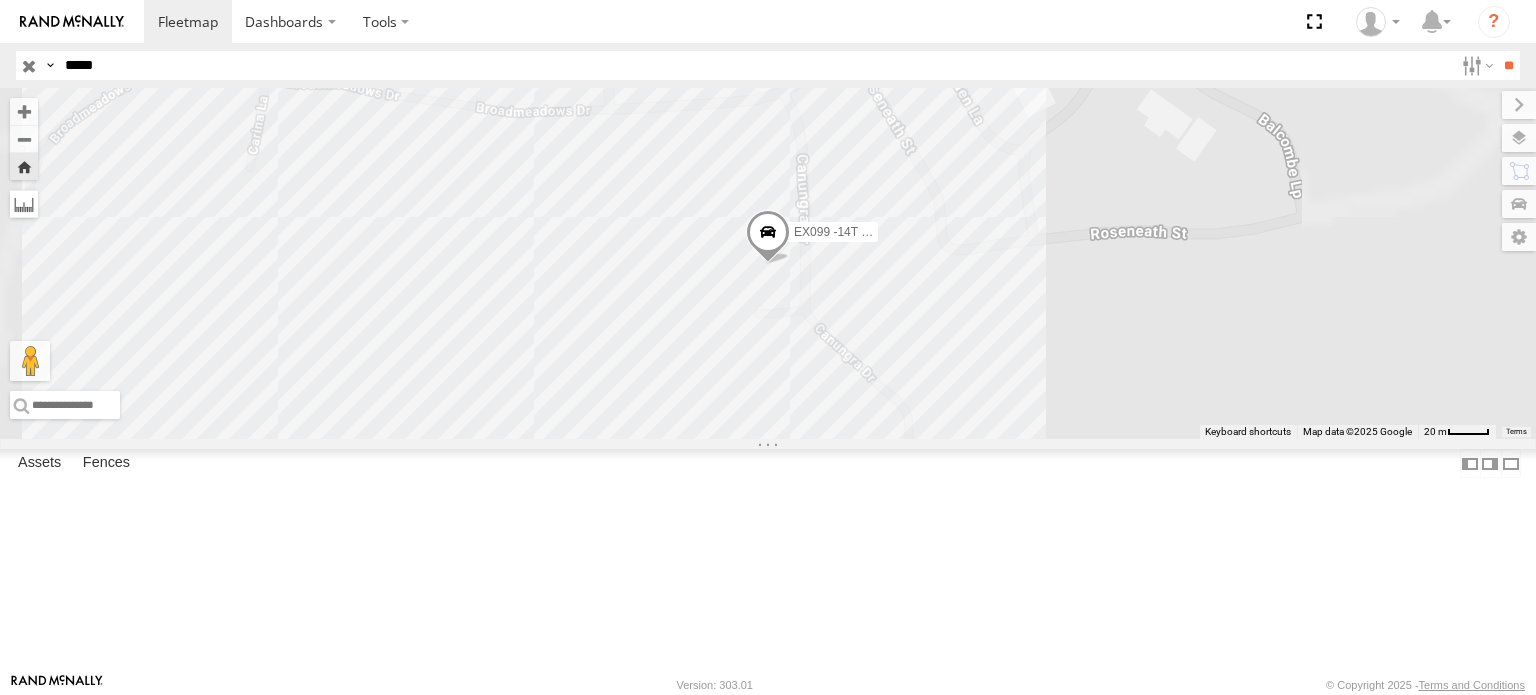 click at bounding box center (24, 204) 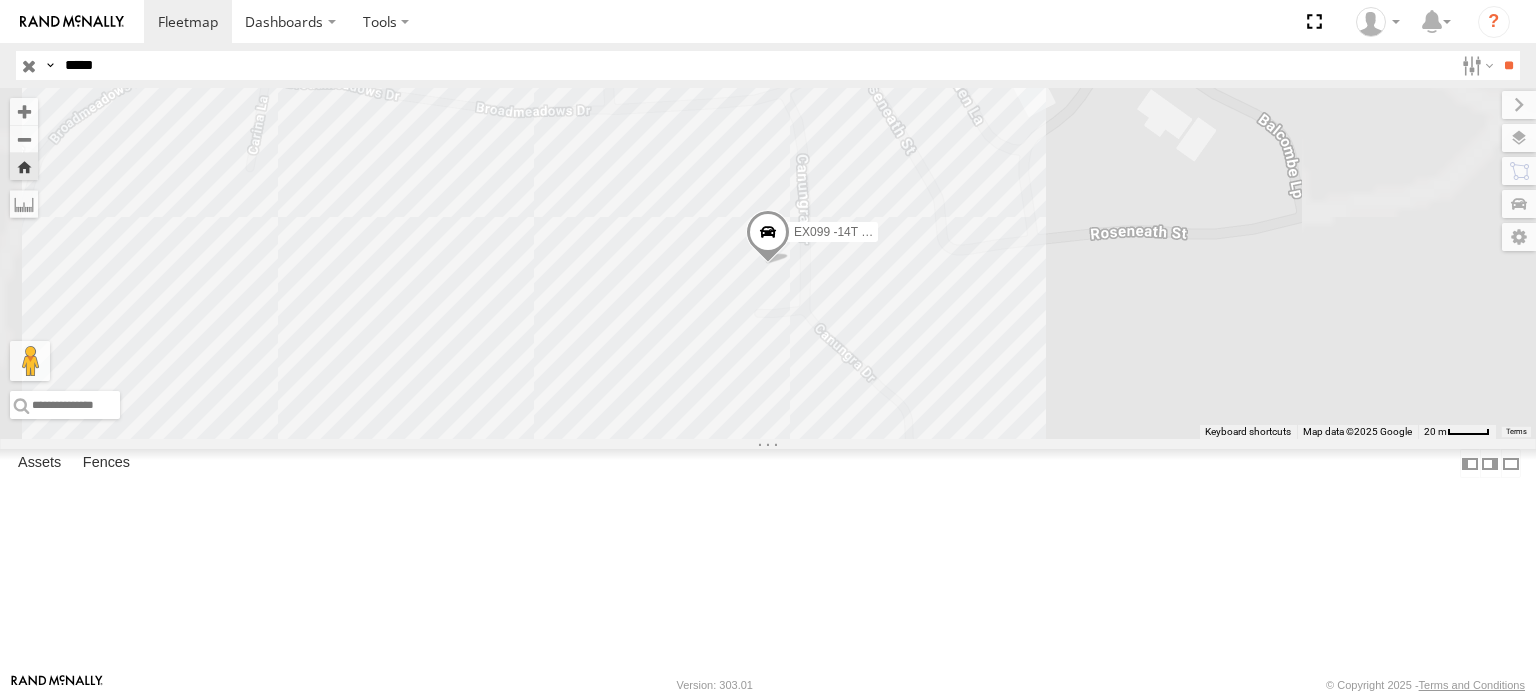 click at bounding box center [0, 0] 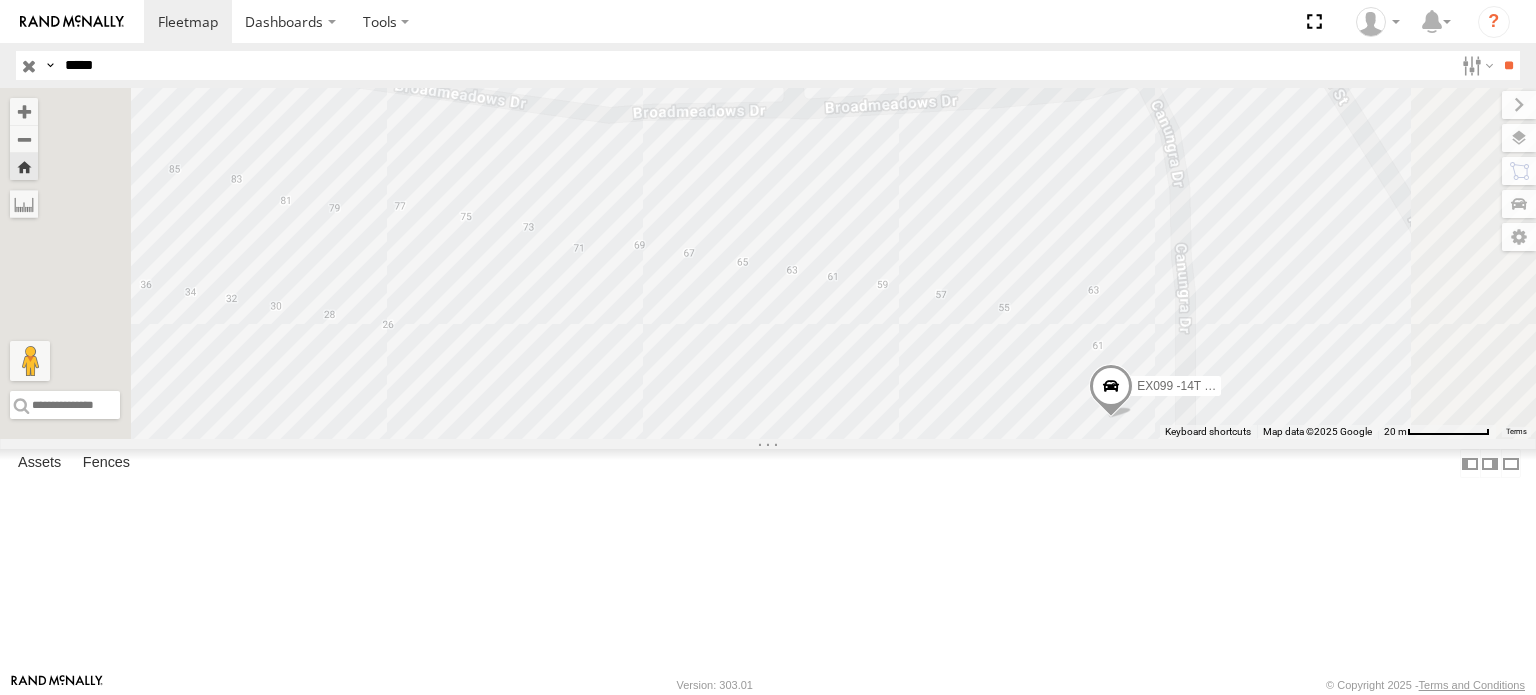drag, startPoint x: 851, startPoint y: 344, endPoint x: 655, endPoint y: 281, distance: 205.87617 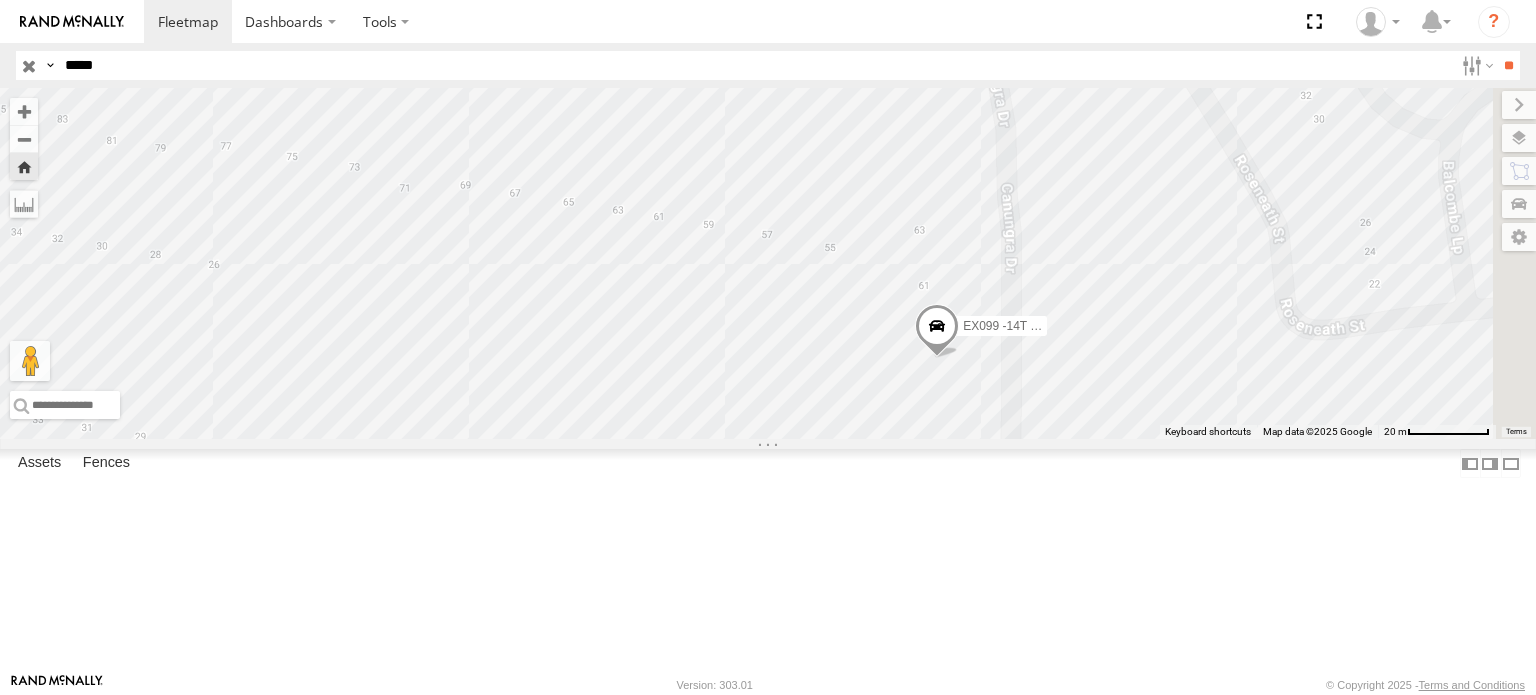 drag, startPoint x: 958, startPoint y: 376, endPoint x: 868, endPoint y: 290, distance: 124.48293 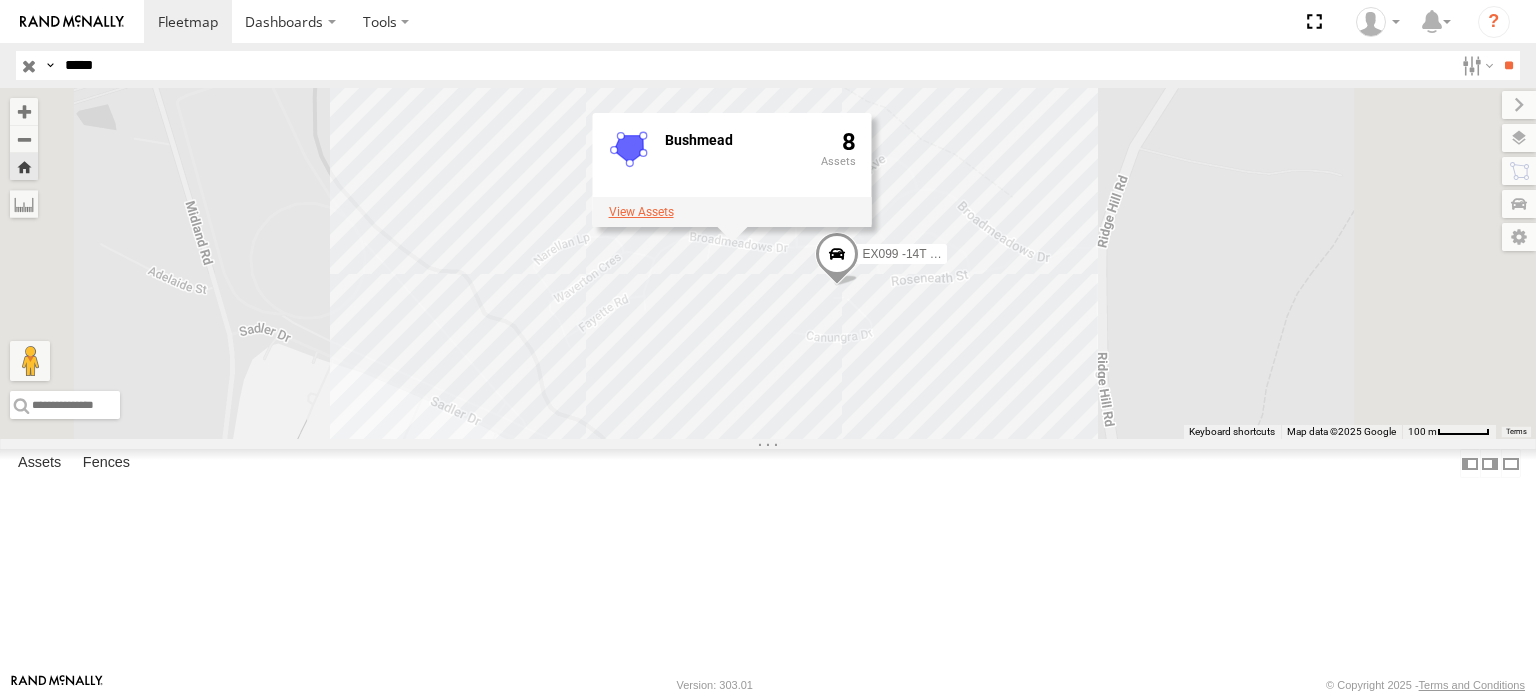 click at bounding box center (641, 212) 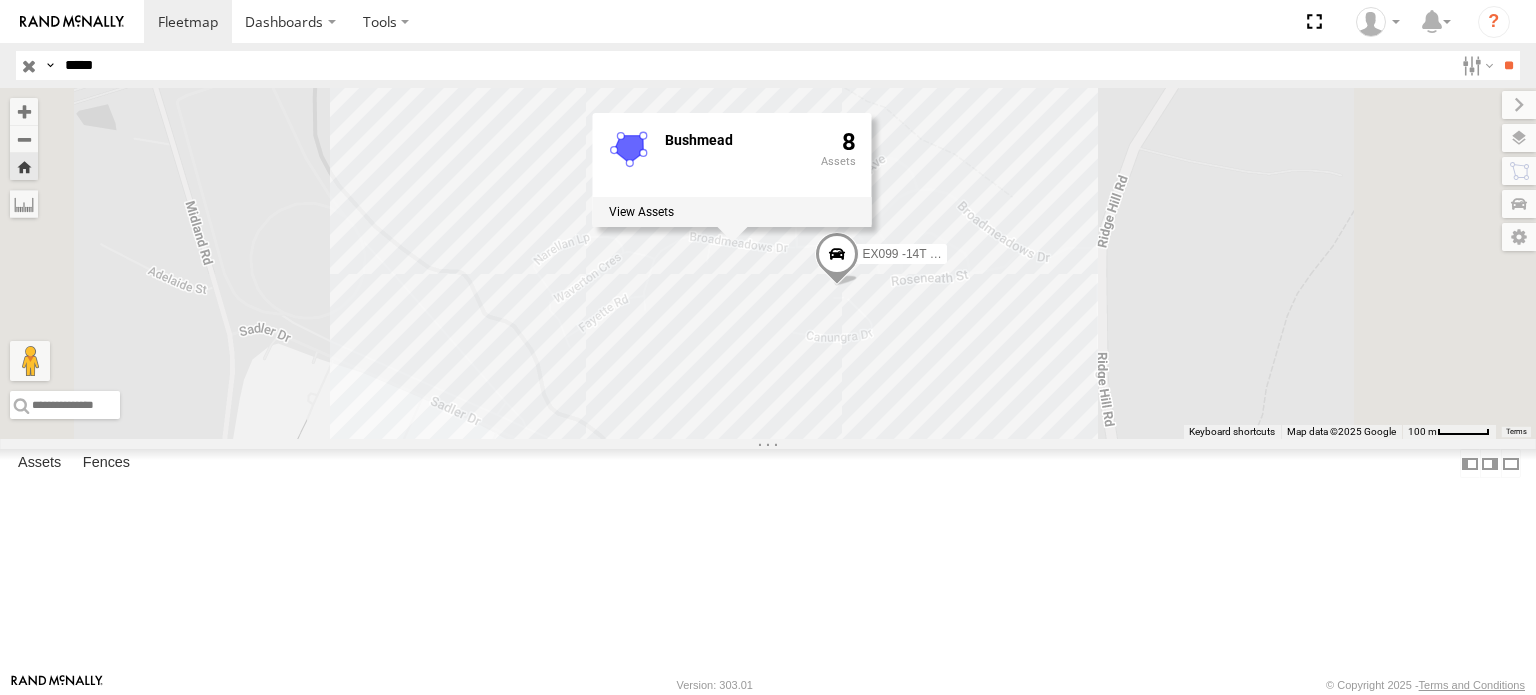 click on "×" at bounding box center (0, 0) 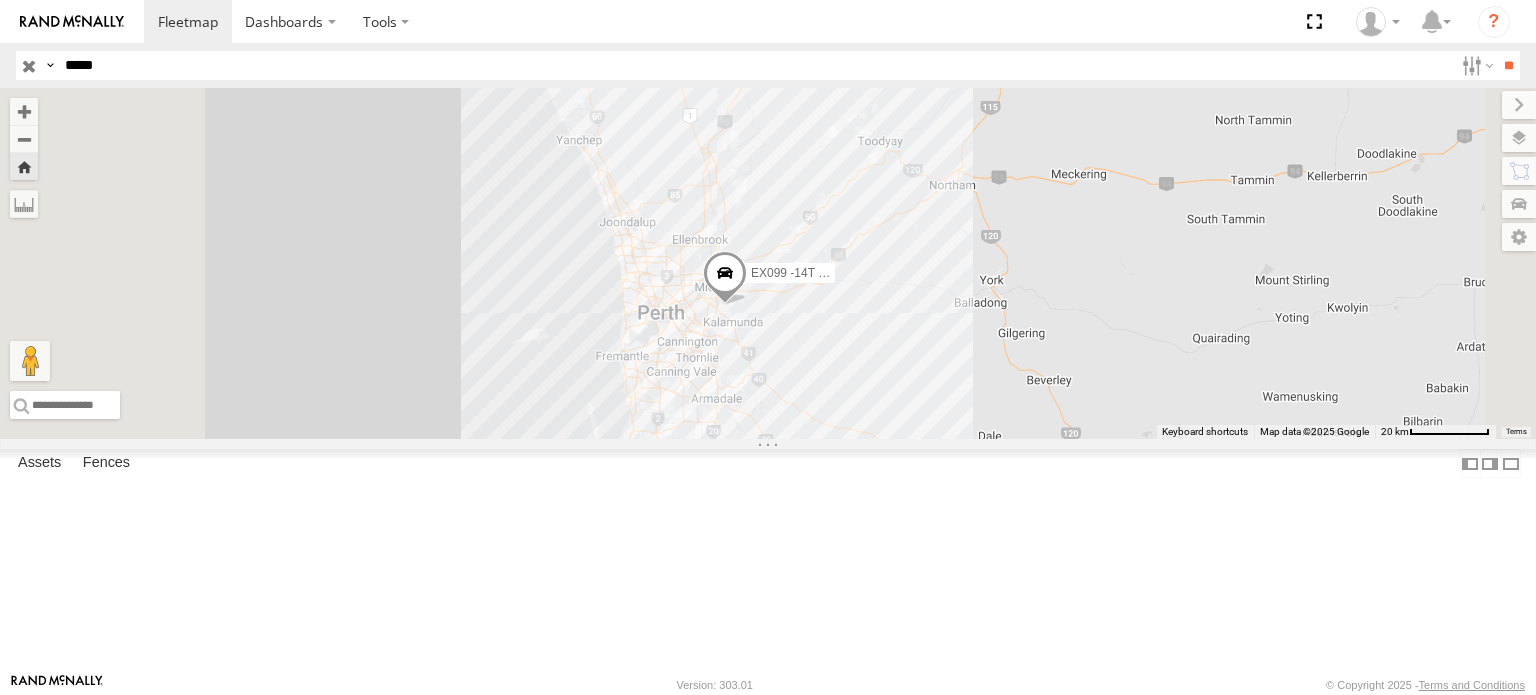 drag, startPoint x: 1033, startPoint y: 578, endPoint x: 1039, endPoint y: 487, distance: 91.197586 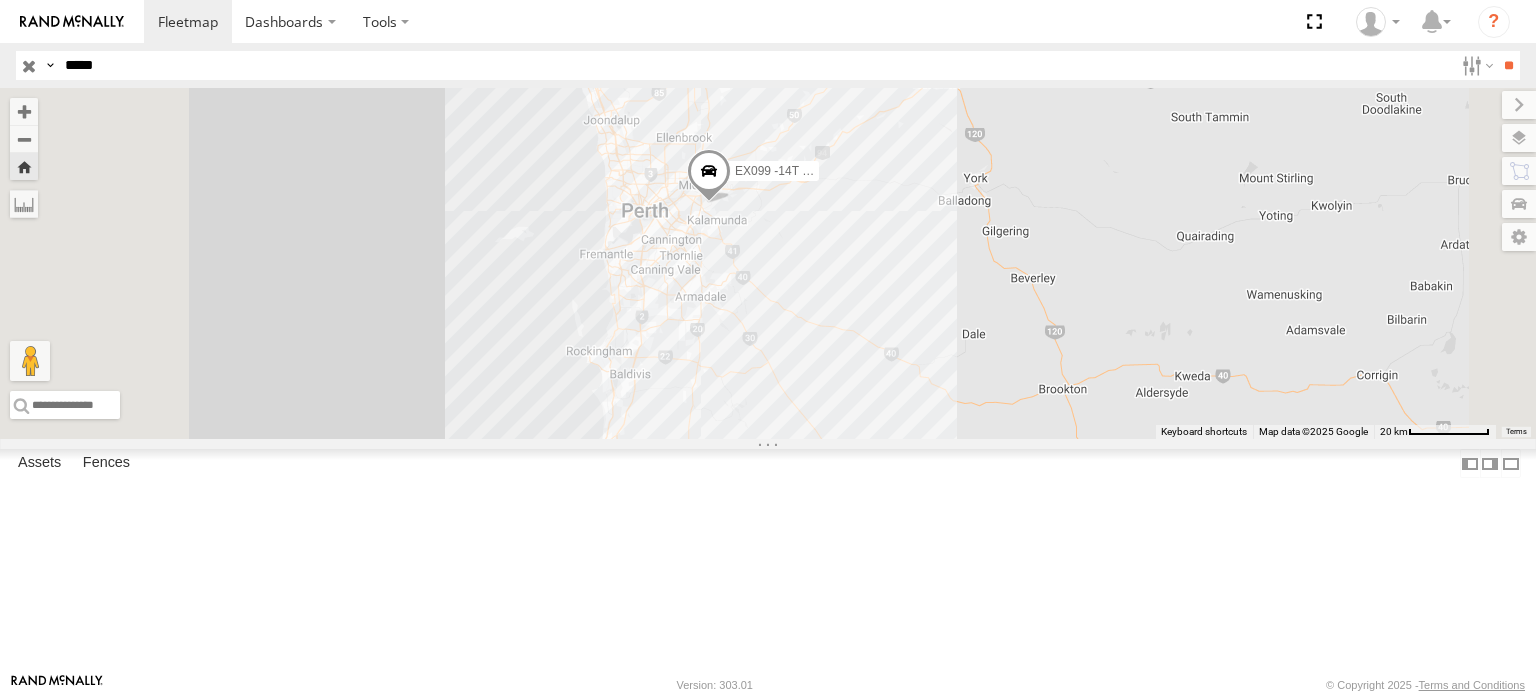 drag, startPoint x: 1008, startPoint y: 575, endPoint x: 993, endPoint y: 444, distance: 131.85599 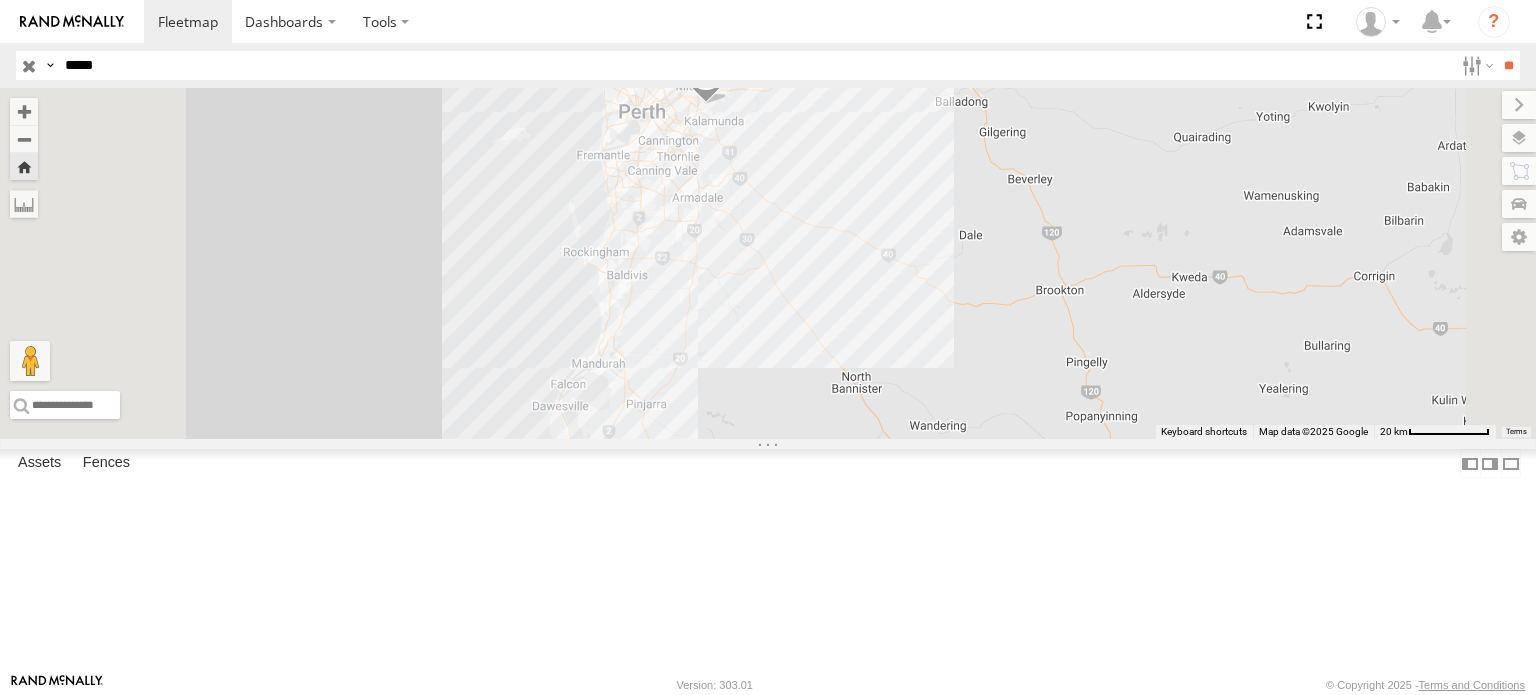 drag, startPoint x: 1060, startPoint y: 596, endPoint x: 1053, endPoint y: 476, distance: 120.203995 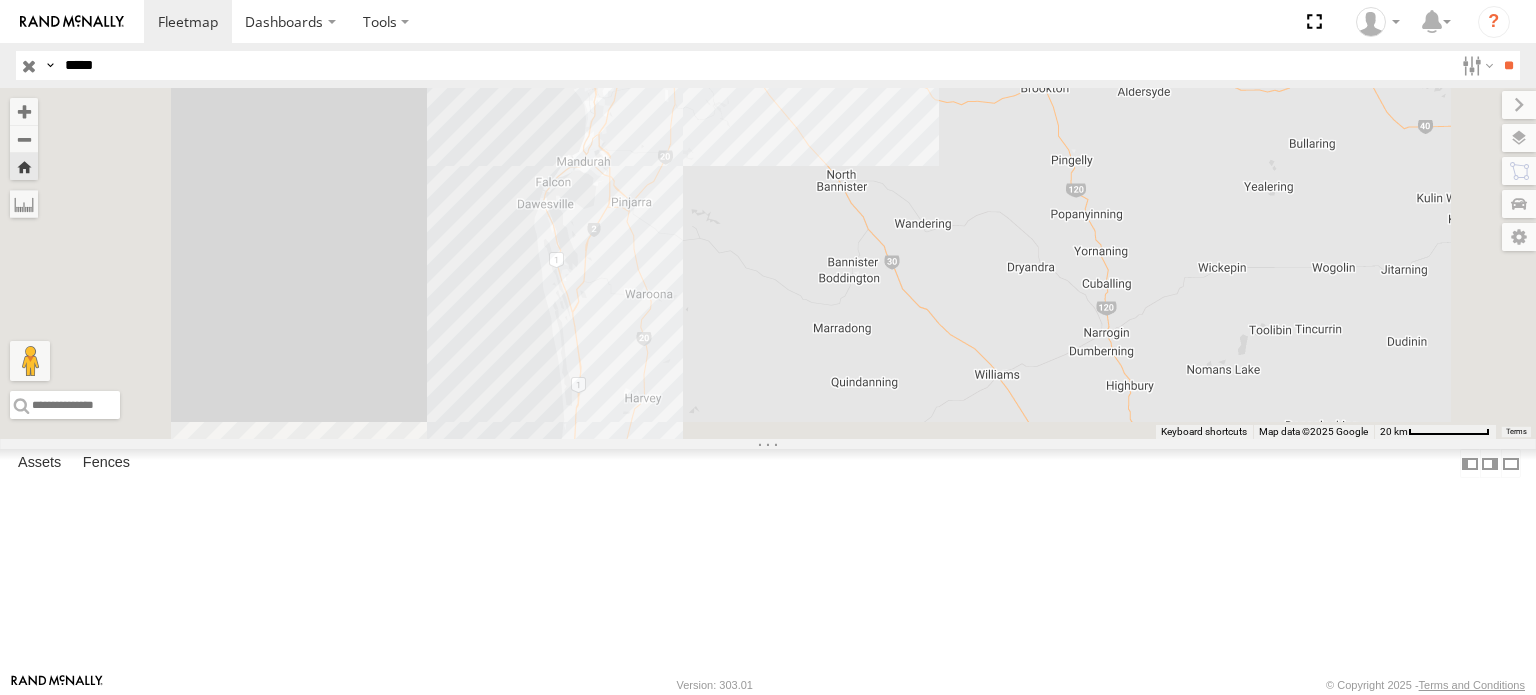 drag, startPoint x: 1060, startPoint y: 530, endPoint x: 1027, endPoint y: 357, distance: 176.11928 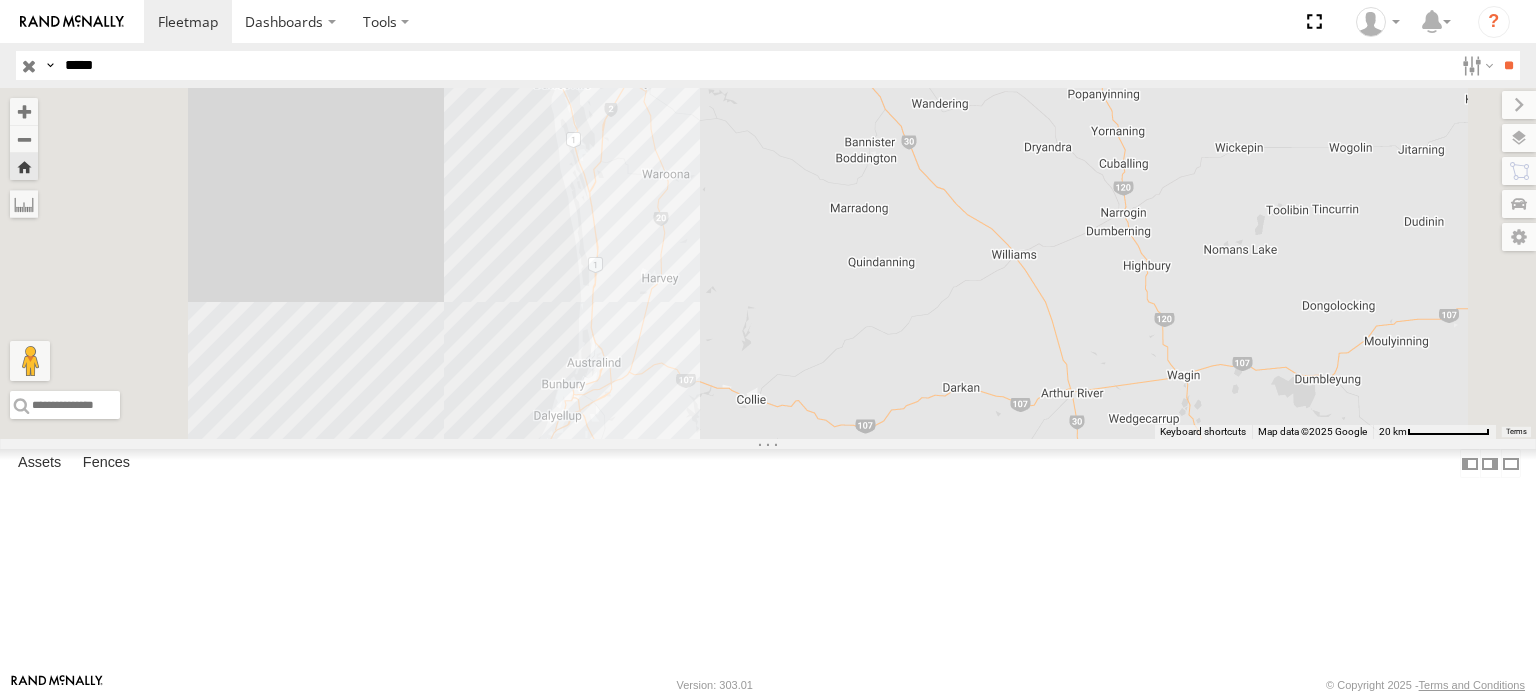 drag, startPoint x: 818, startPoint y: 549, endPoint x: 893, endPoint y: 415, distance: 153.56107 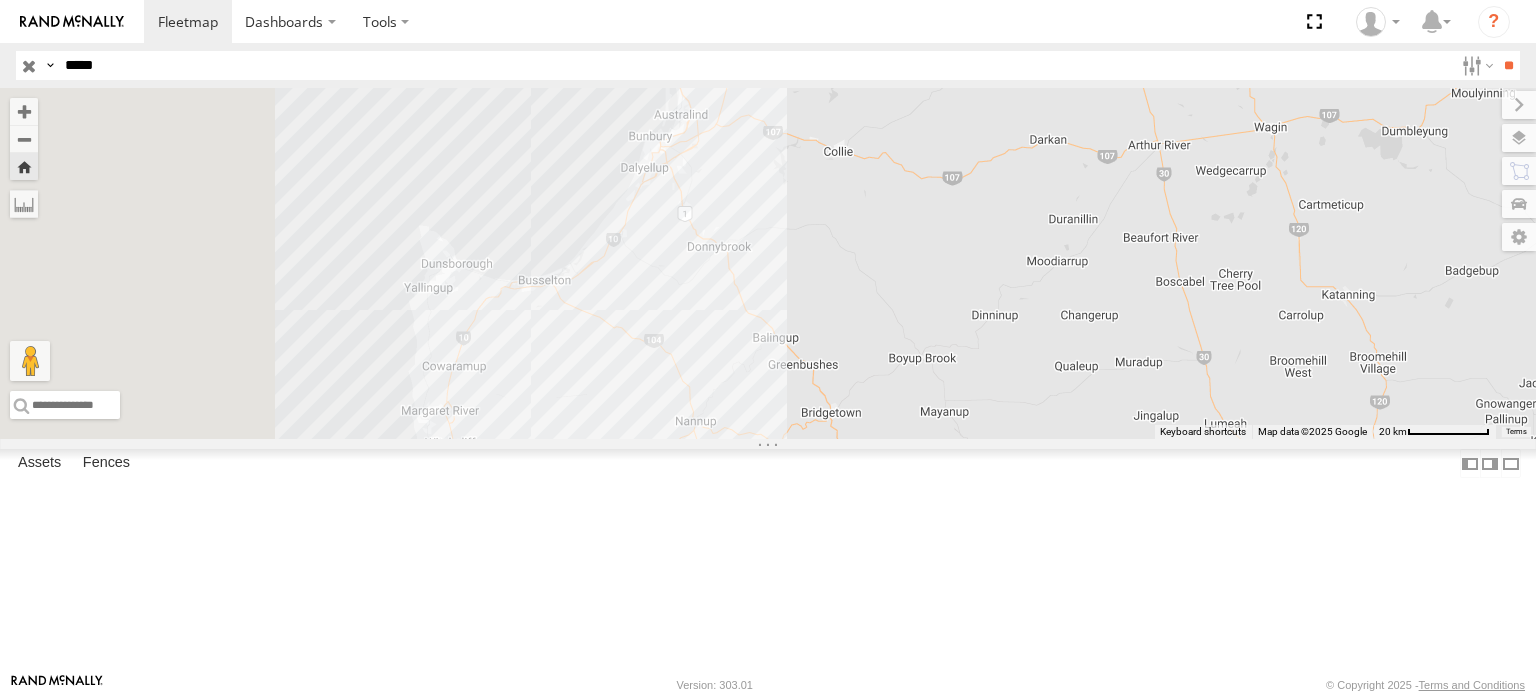 drag, startPoint x: 840, startPoint y: 583, endPoint x: 888, endPoint y: 443, distance: 148 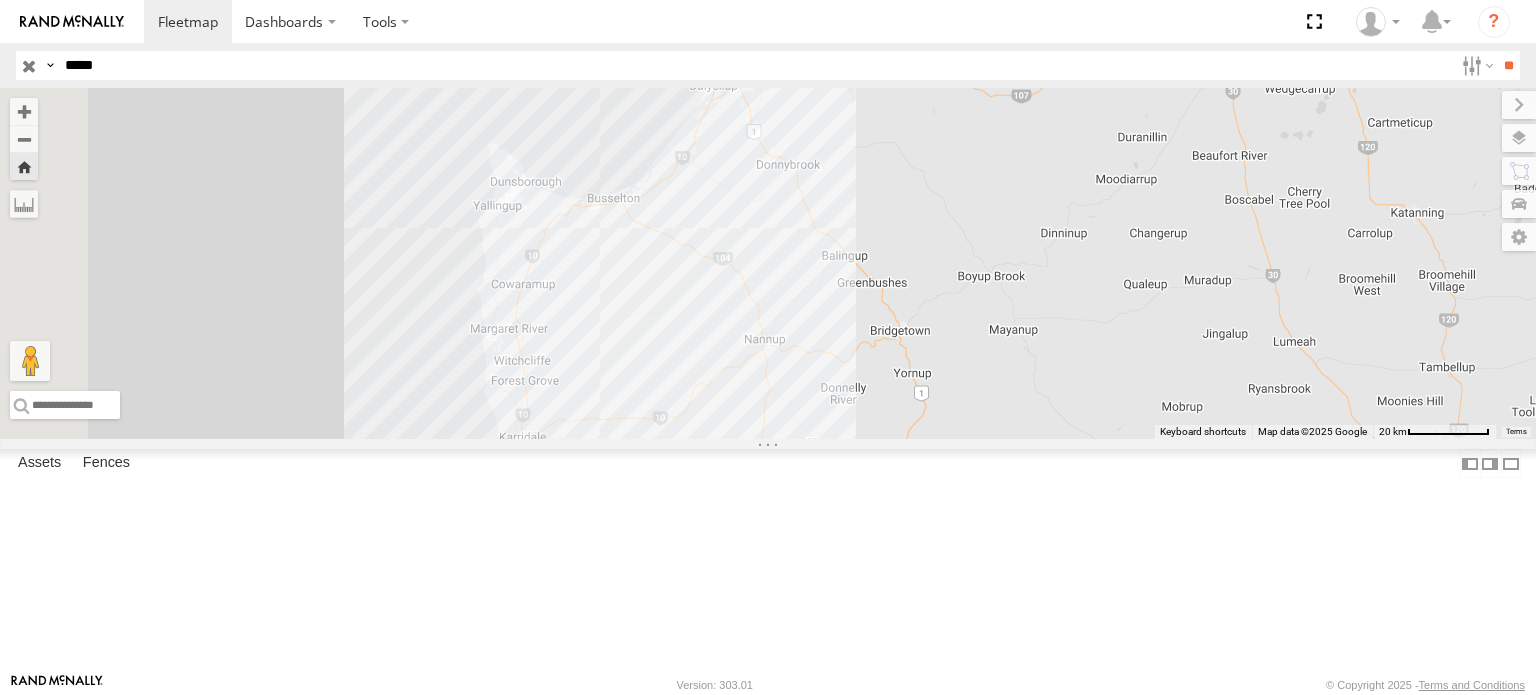 drag, startPoint x: 821, startPoint y: 466, endPoint x: 892, endPoint y: 377, distance: 113.85078 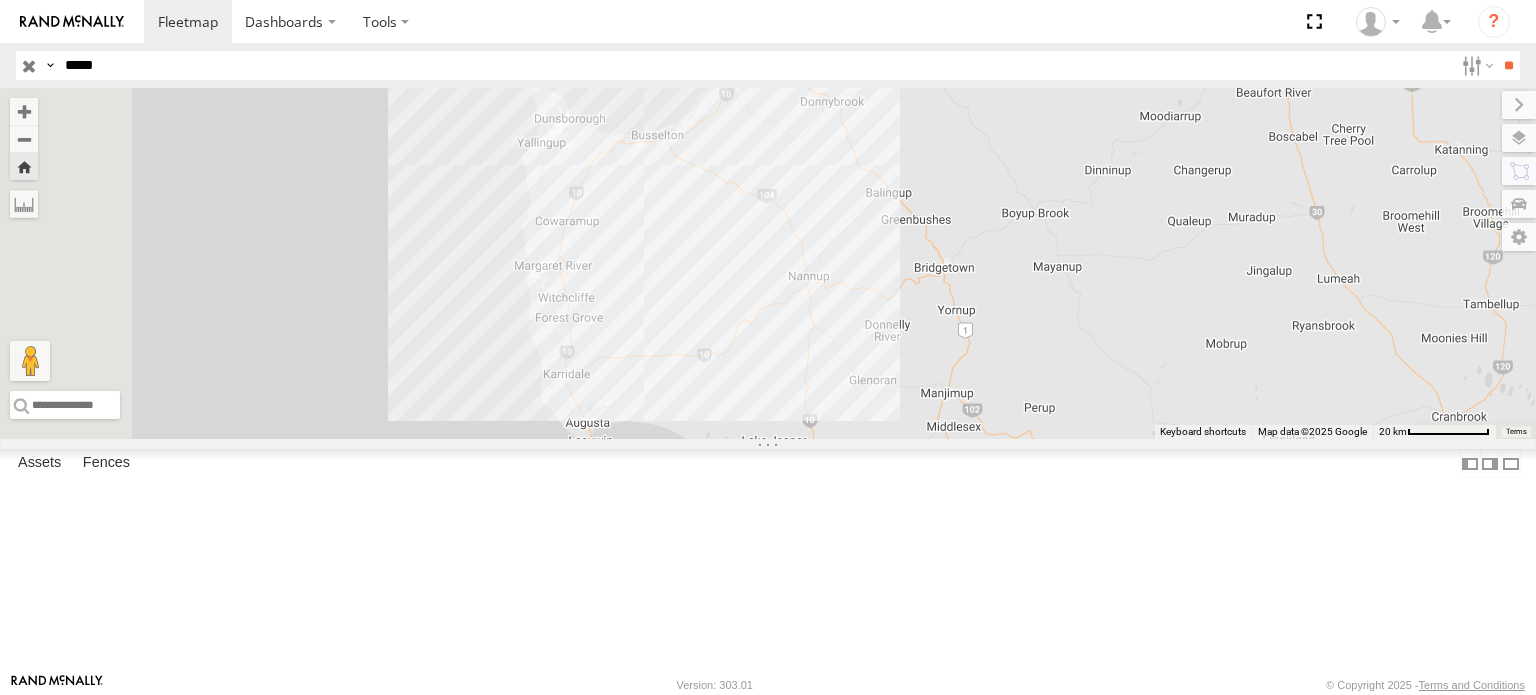 drag, startPoint x: 847, startPoint y: 449, endPoint x: 895, endPoint y: 386, distance: 79.20227 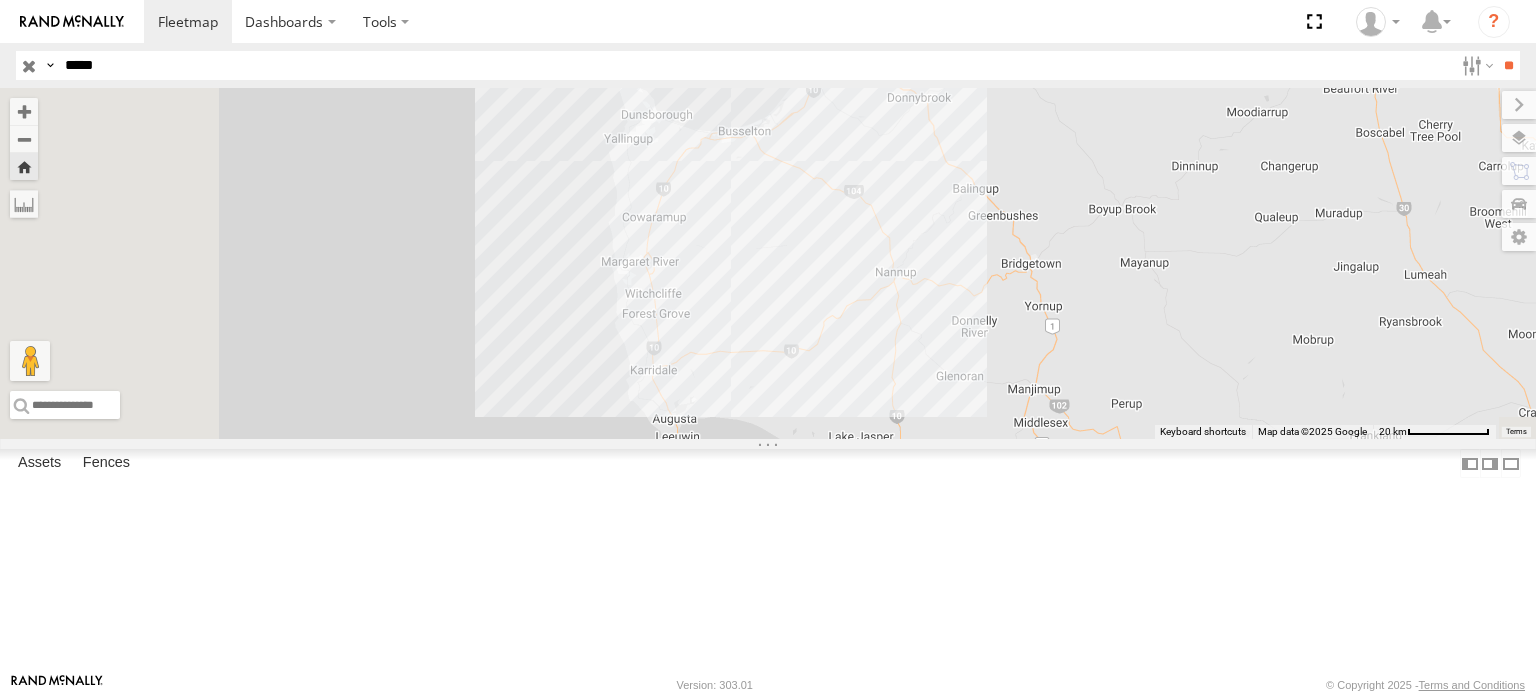 drag, startPoint x: 959, startPoint y: 491, endPoint x: 1044, endPoint y: 484, distance: 85.28775 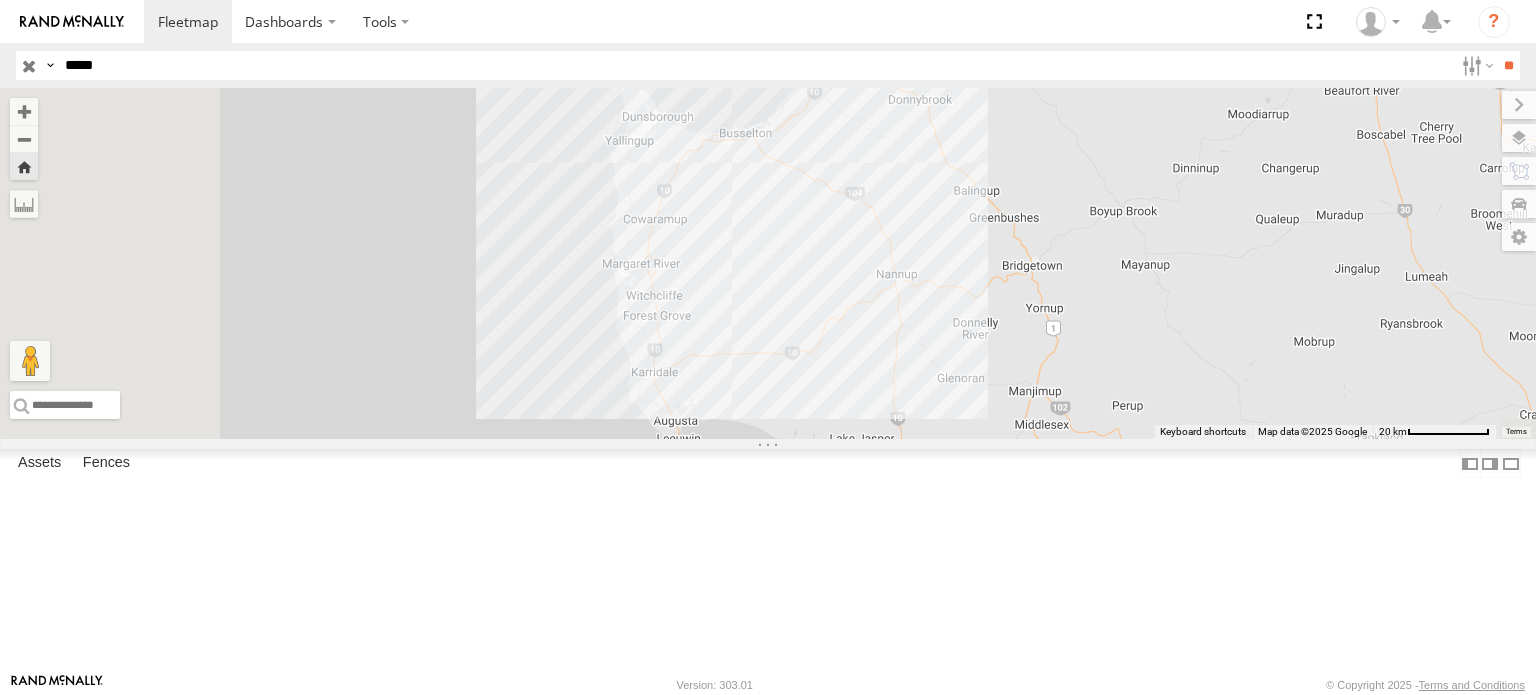 click on "EX099 -14T RT - No Operator" at bounding box center (768, 263) 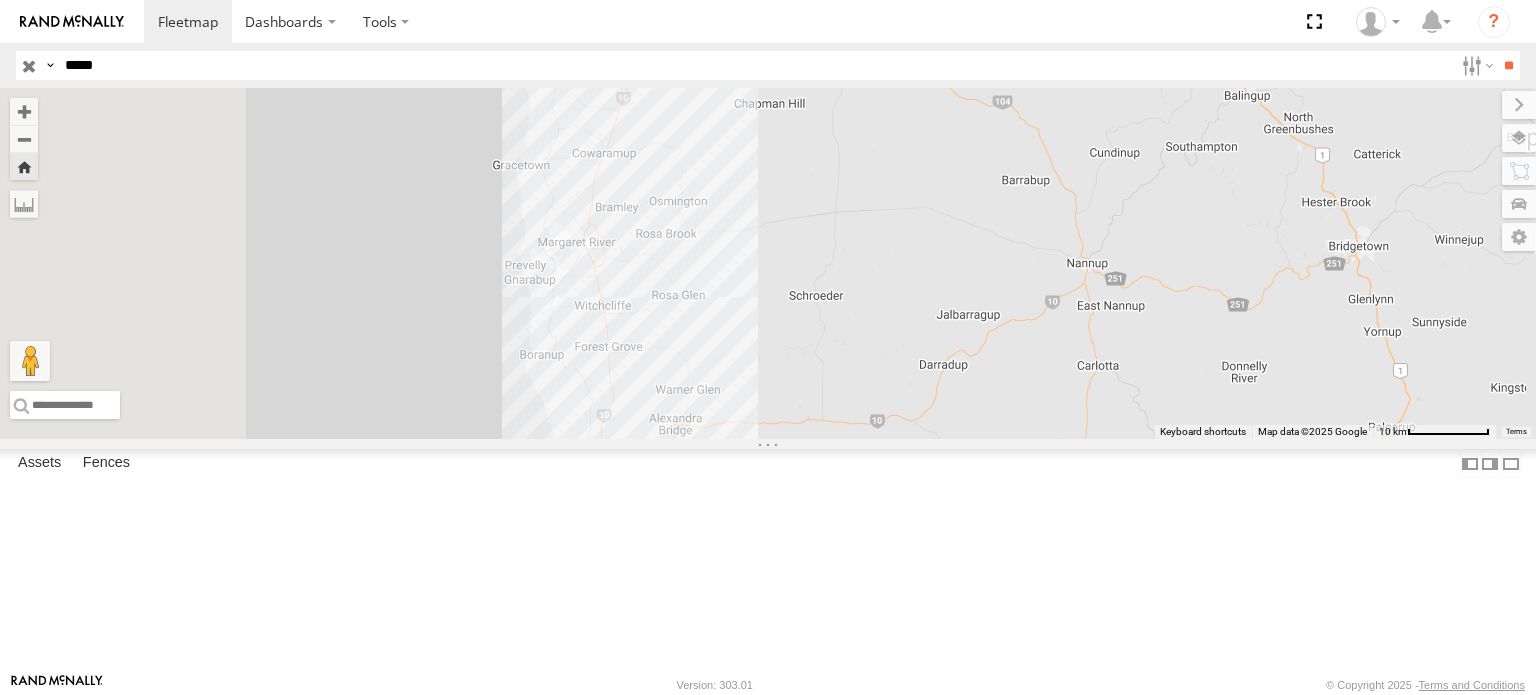click on "EX099 -14T RT - No Operator" at bounding box center [768, 263] 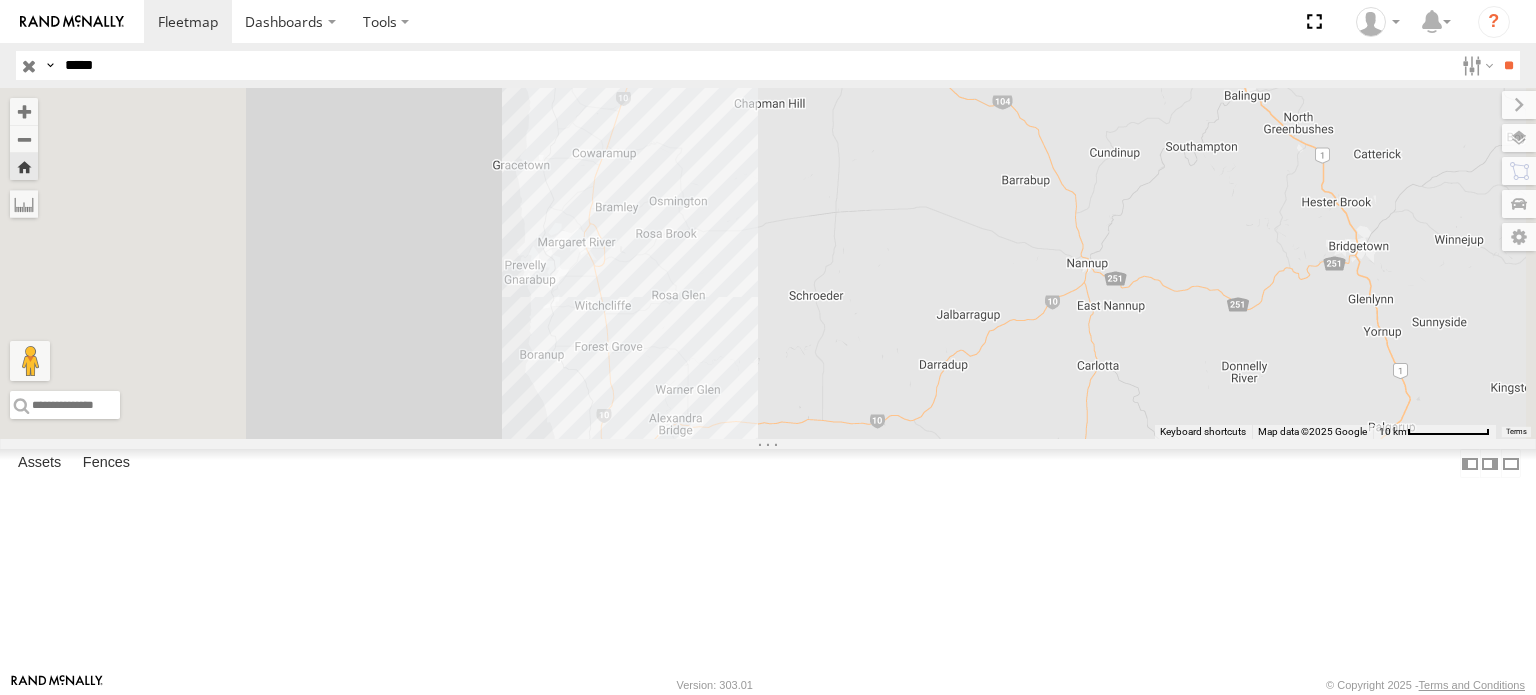 click on "EX099 -14T RT - No Operator" at bounding box center [768, 263] 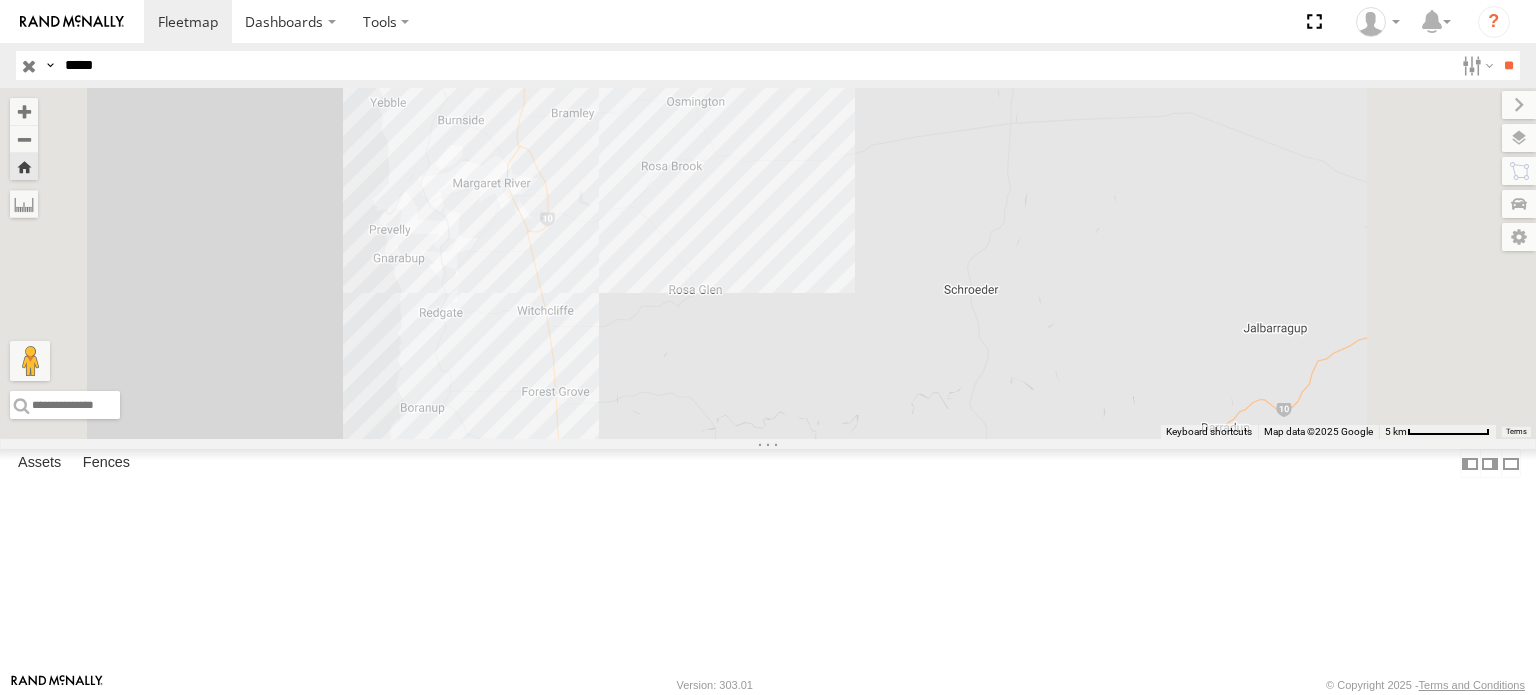 click on "EX099 -14T RT - No Operator" at bounding box center (768, 263) 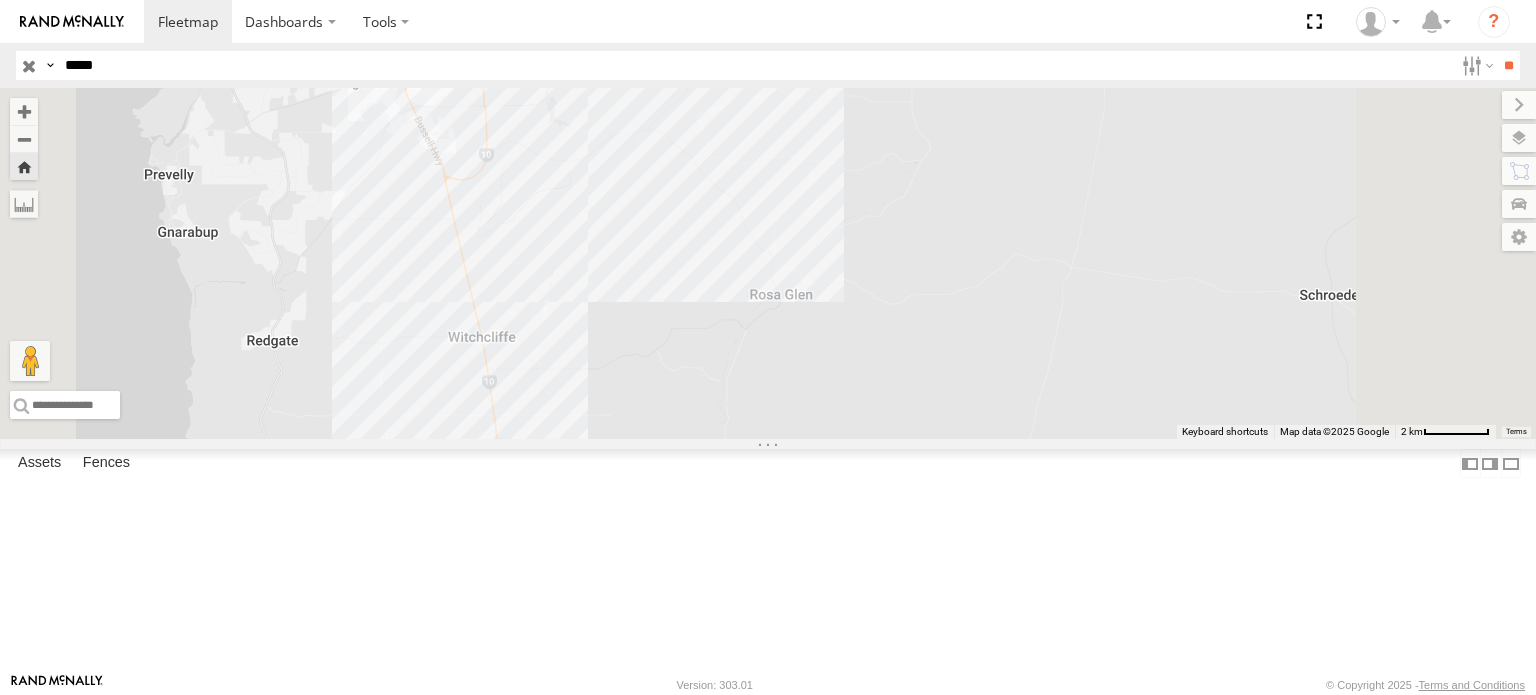 click on "EX099 -14T RT - No Operator" at bounding box center [768, 263] 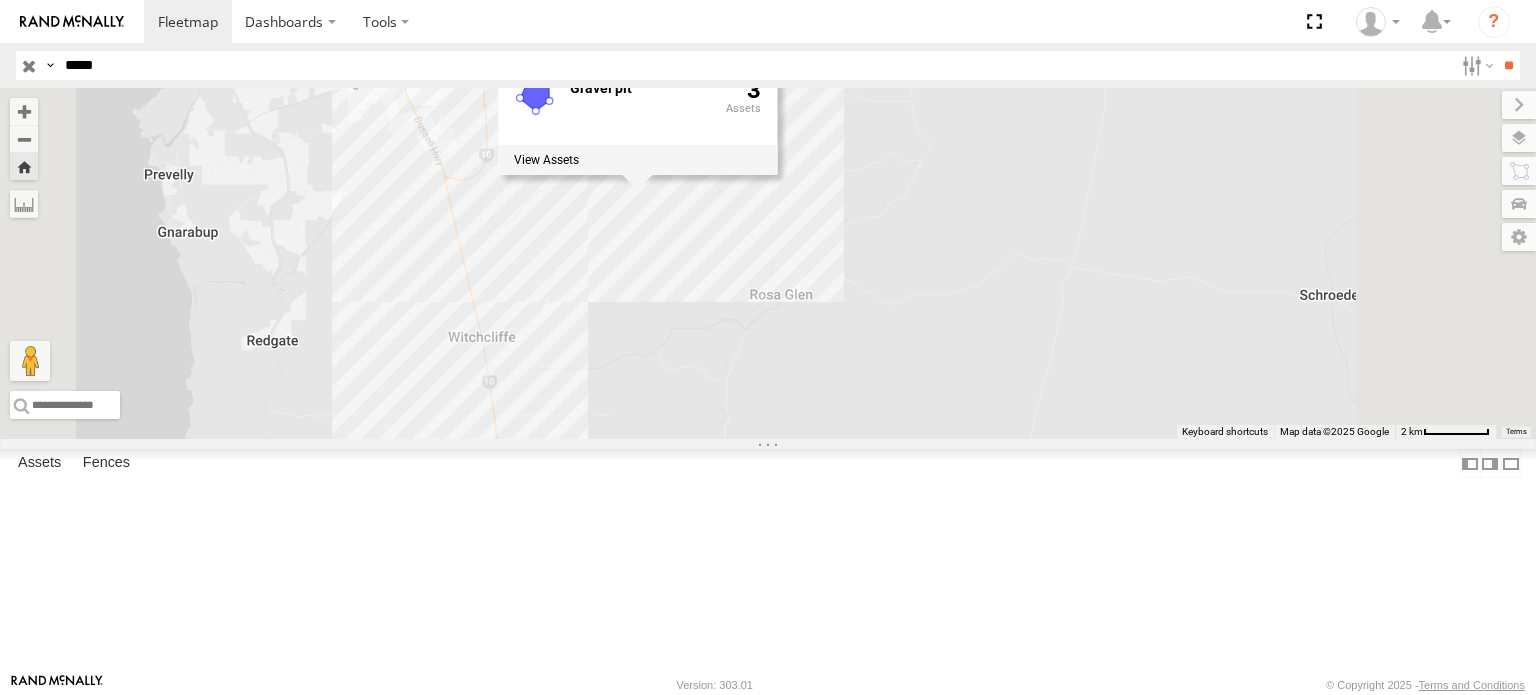 click on "EX099 -14T RT - No Operator Gravel pit 3" at bounding box center [768, 263] 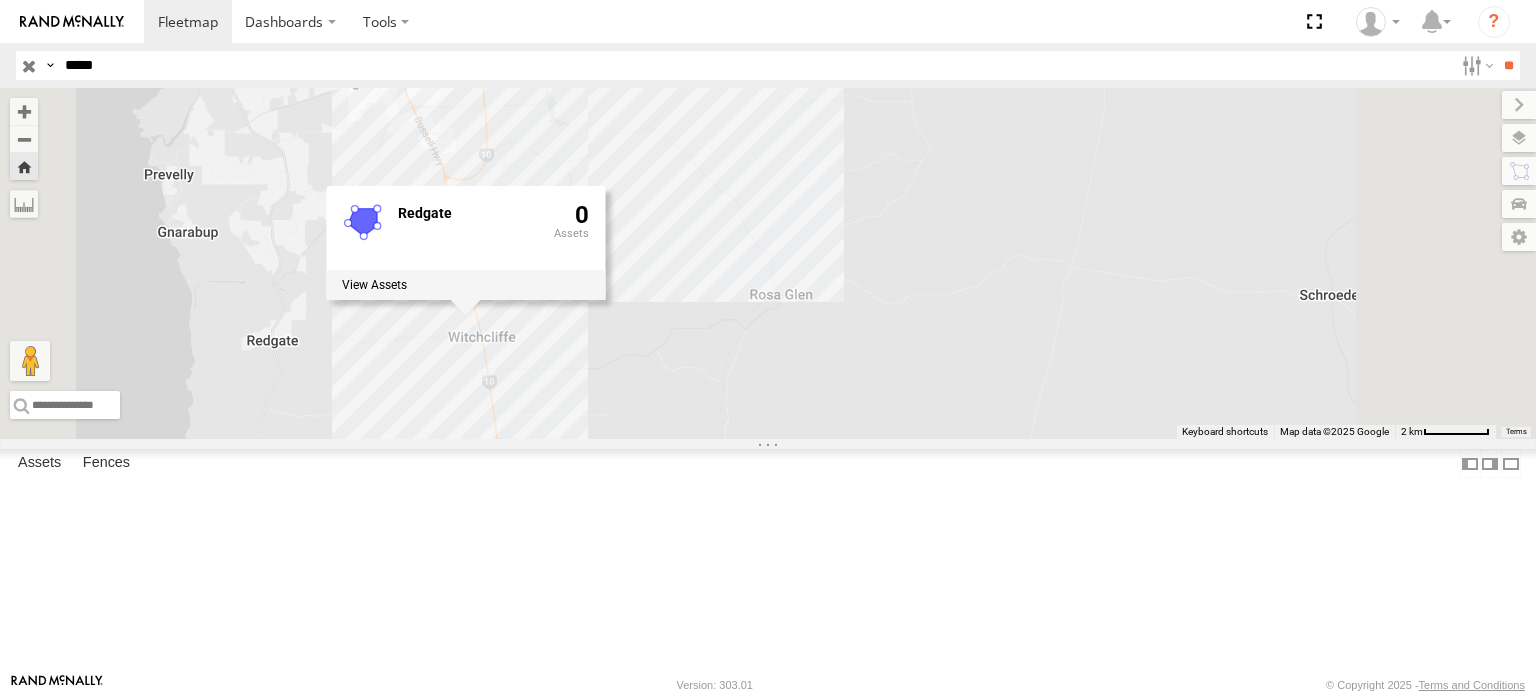 click on "EX099 -14T RT - No Operator Redgate 0" at bounding box center [768, 263] 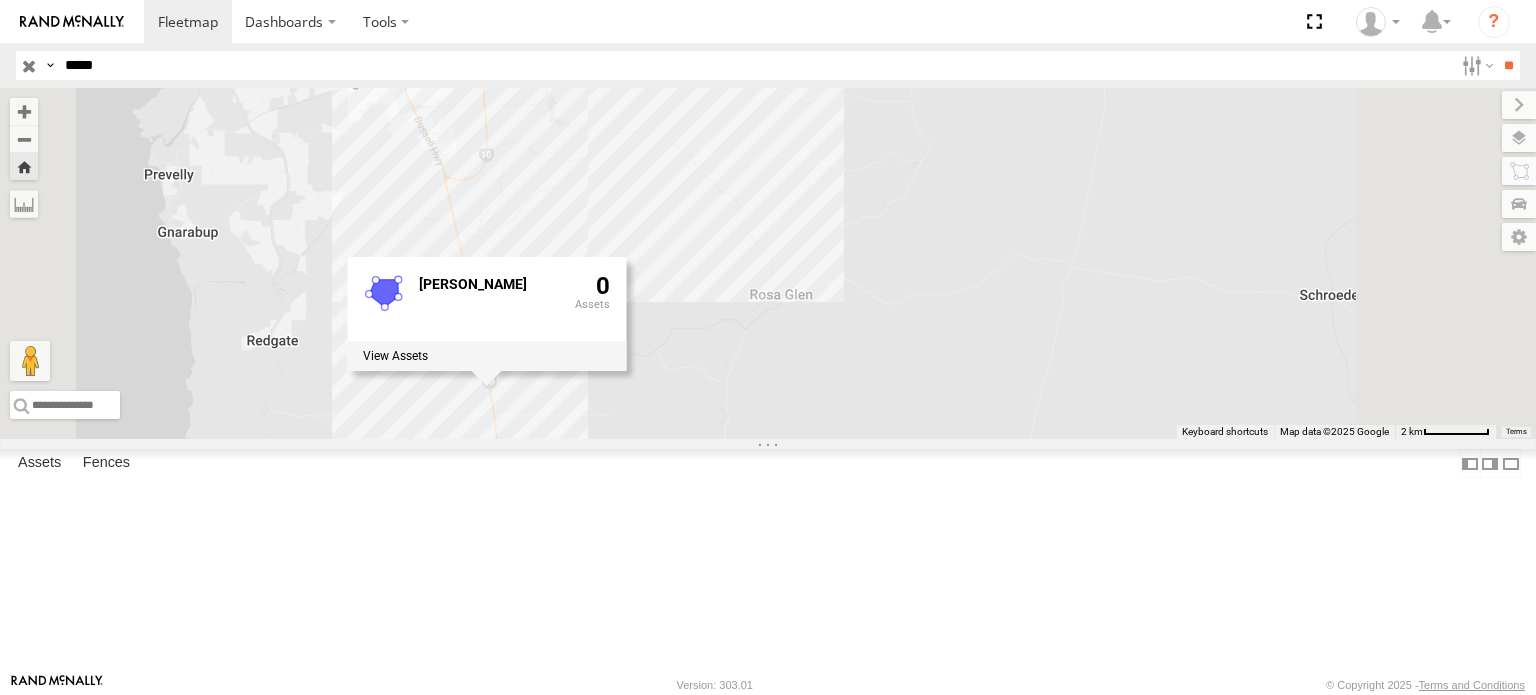 click on "EX099 -14T RT - No Operator [PERSON_NAME] 0" at bounding box center (768, 263) 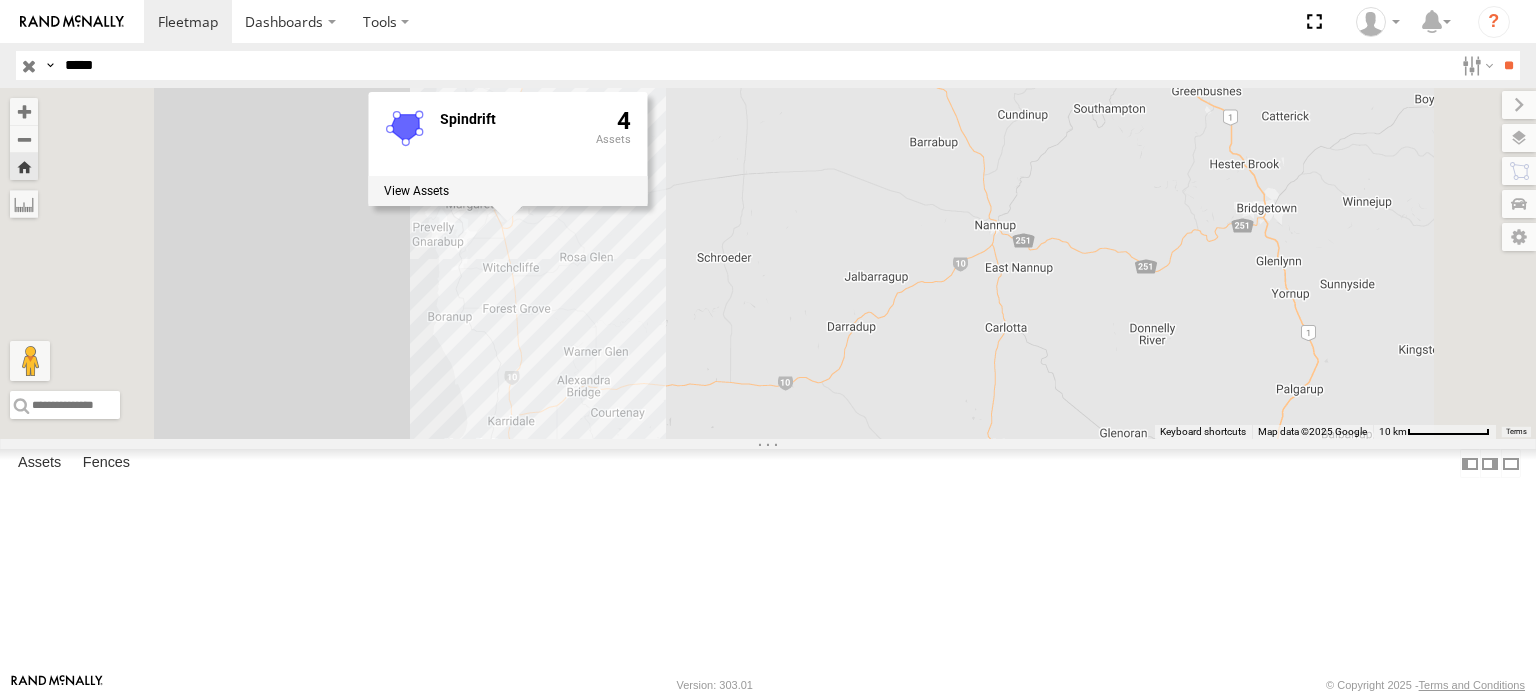 click on "EX099 -14T RT - No Operator Spindrift 4" at bounding box center [768, 263] 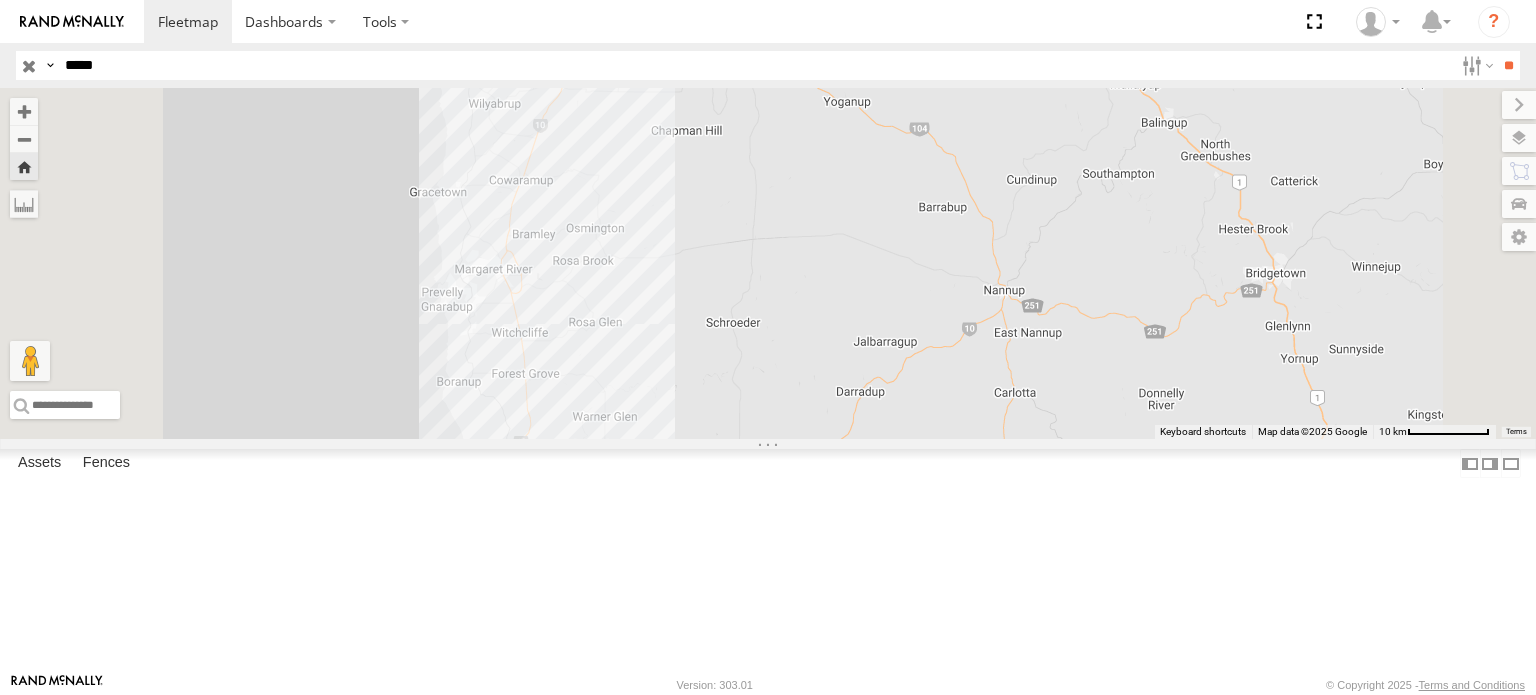 drag, startPoint x: 772, startPoint y: 279, endPoint x: 783, endPoint y: 348, distance: 69.87131 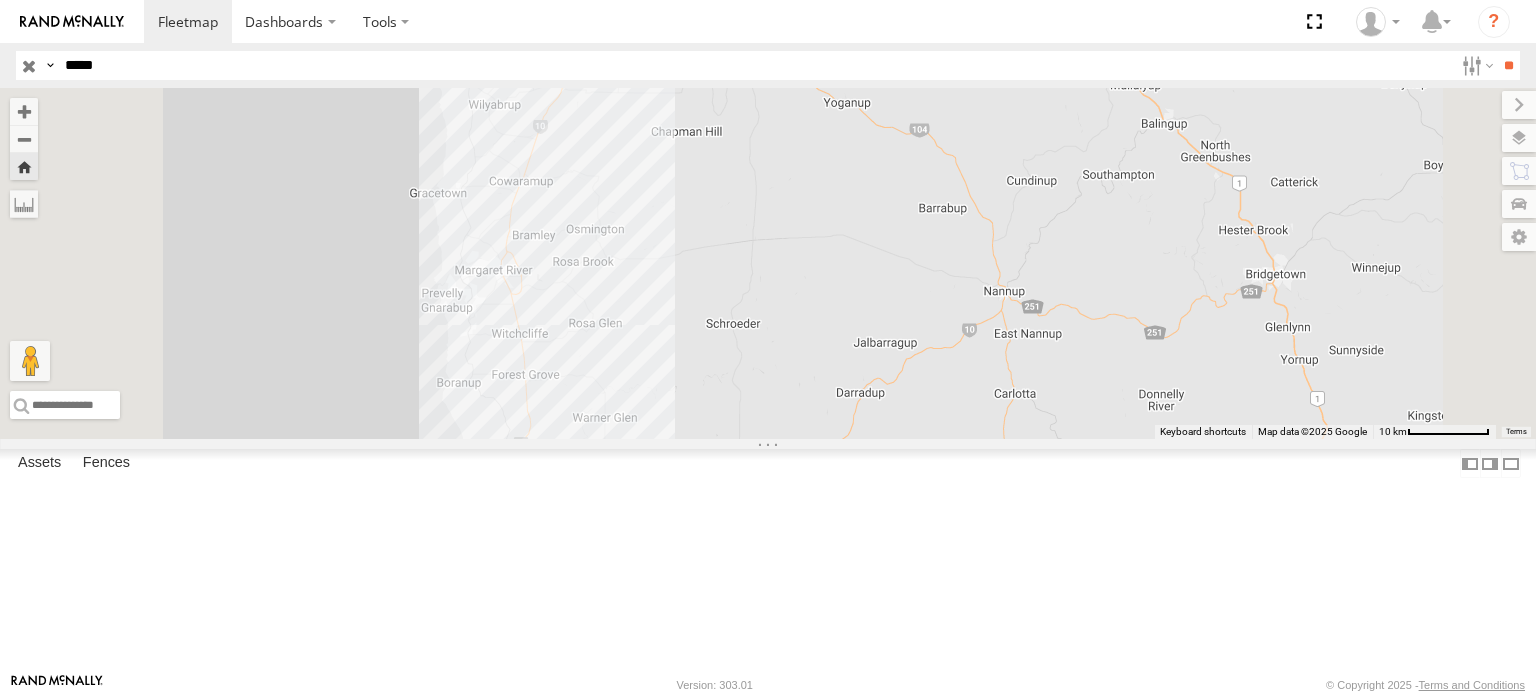 click on "EX099 -14T RT - No Operator" at bounding box center [768, 263] 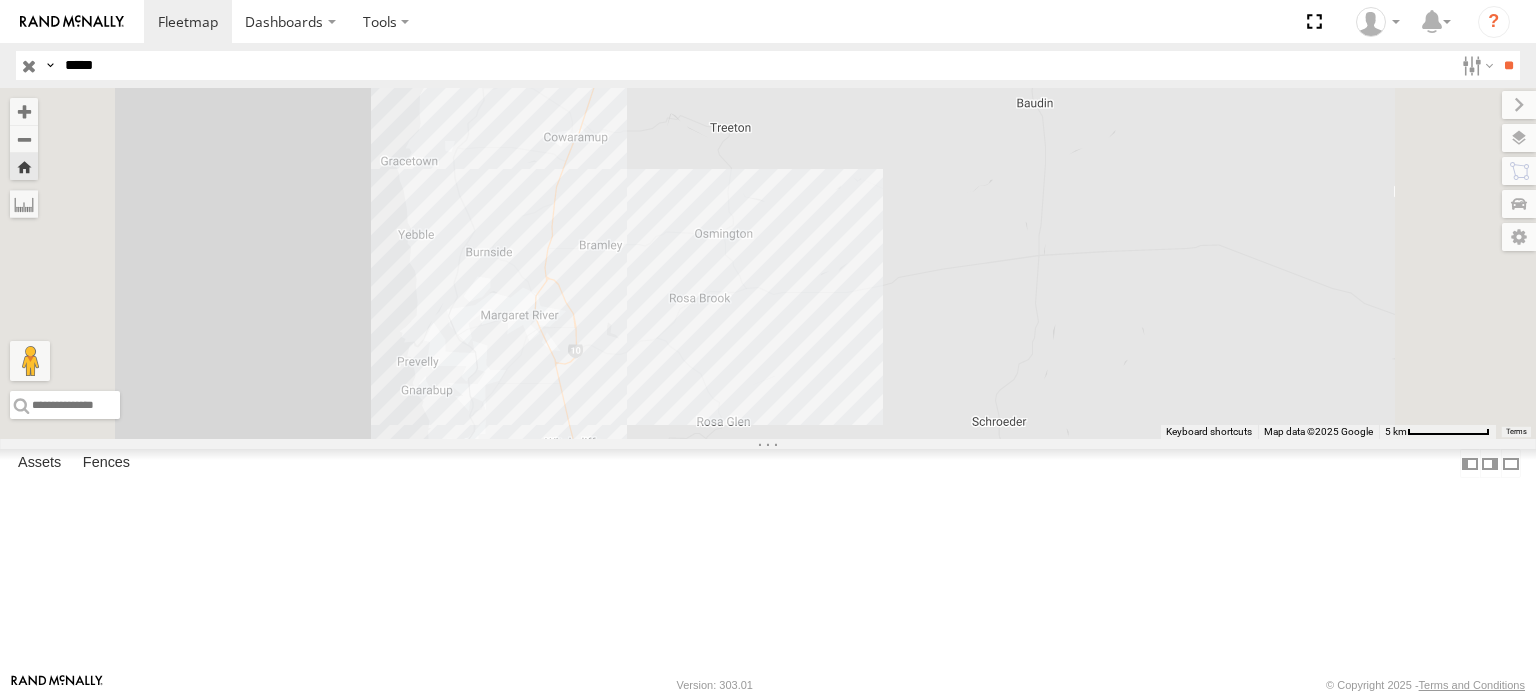 click on "EX099 -14T RT - No Operator" at bounding box center (768, 263) 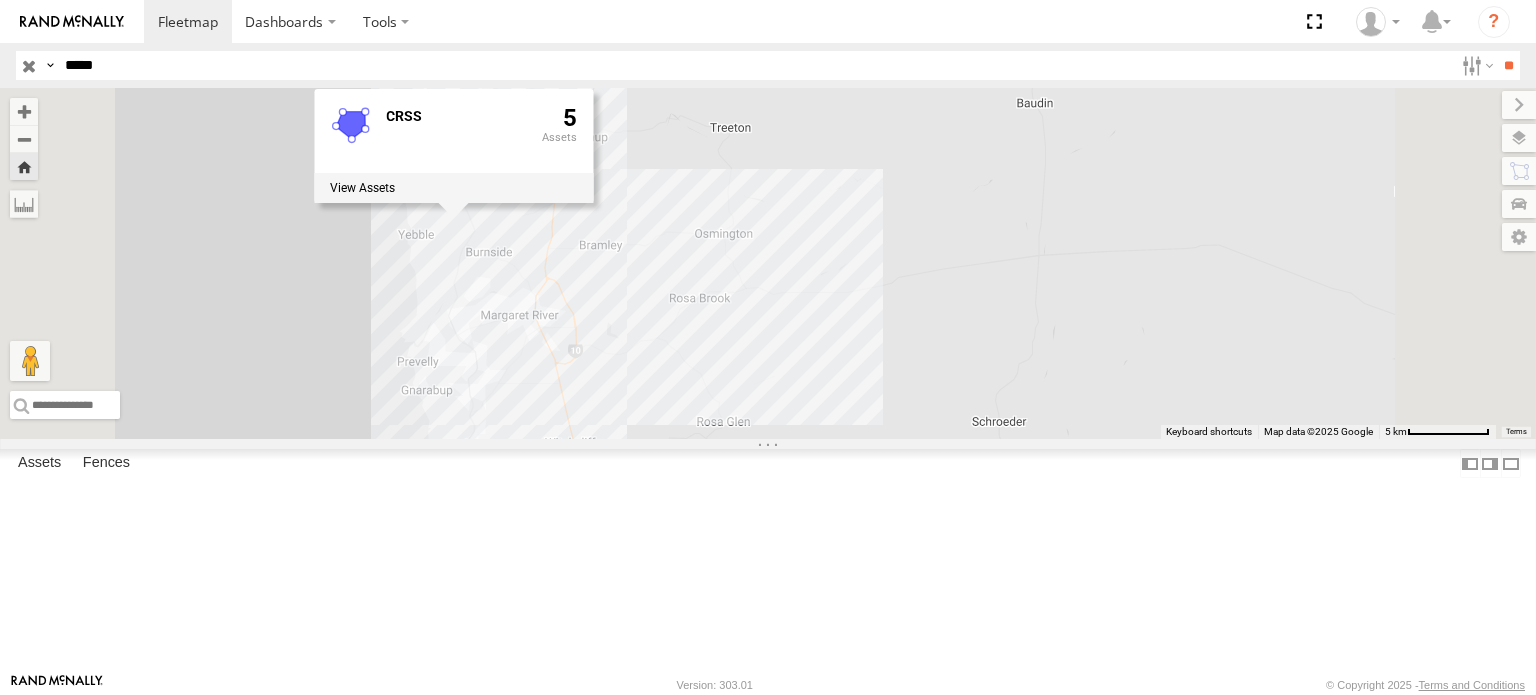 click on "EX099 -14T RT - No Operator CRSS 5" at bounding box center (768, 263) 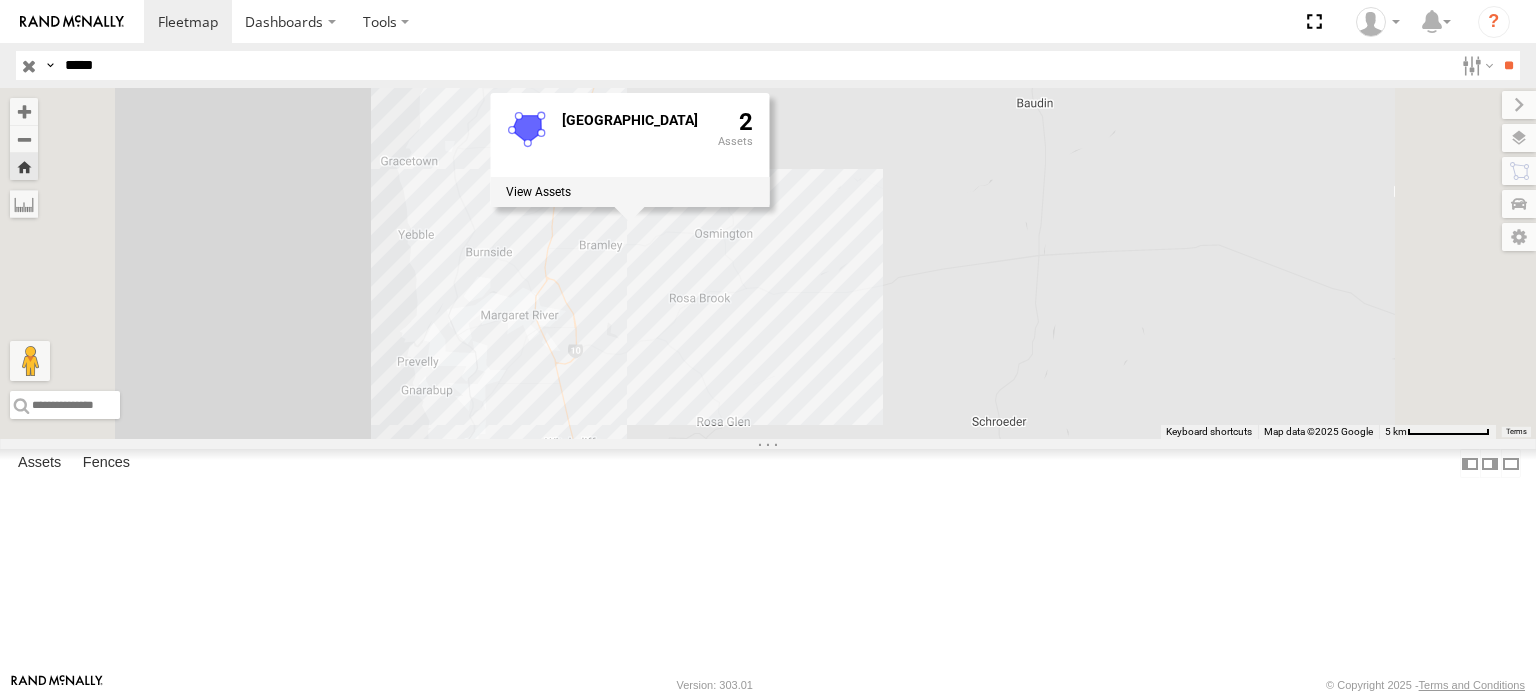 click on "EX099 -14T RT - No Operator Tanah Mara 2" at bounding box center (768, 263) 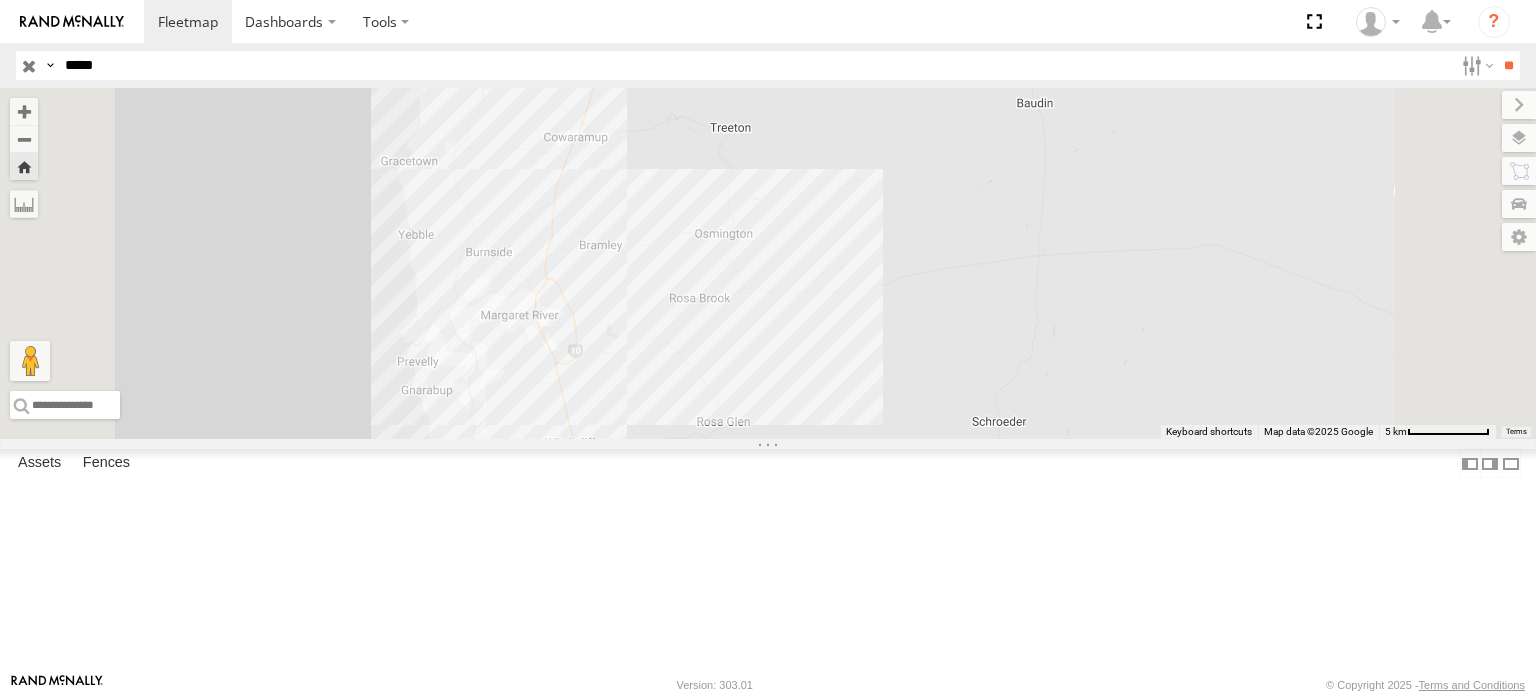 click on "EX099 -14T RT - No Operator" at bounding box center [768, 263] 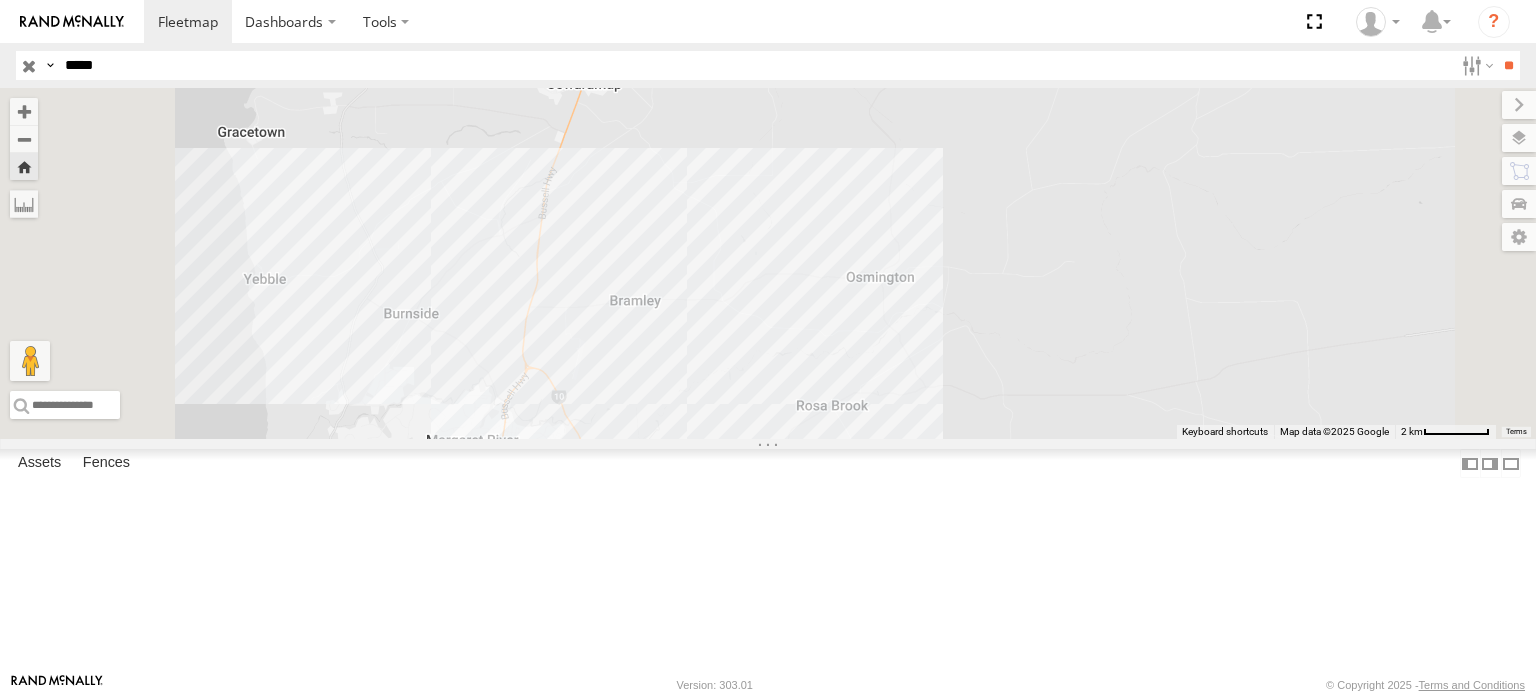 click on "EX099 -14T RT - No Operator" at bounding box center [768, 263] 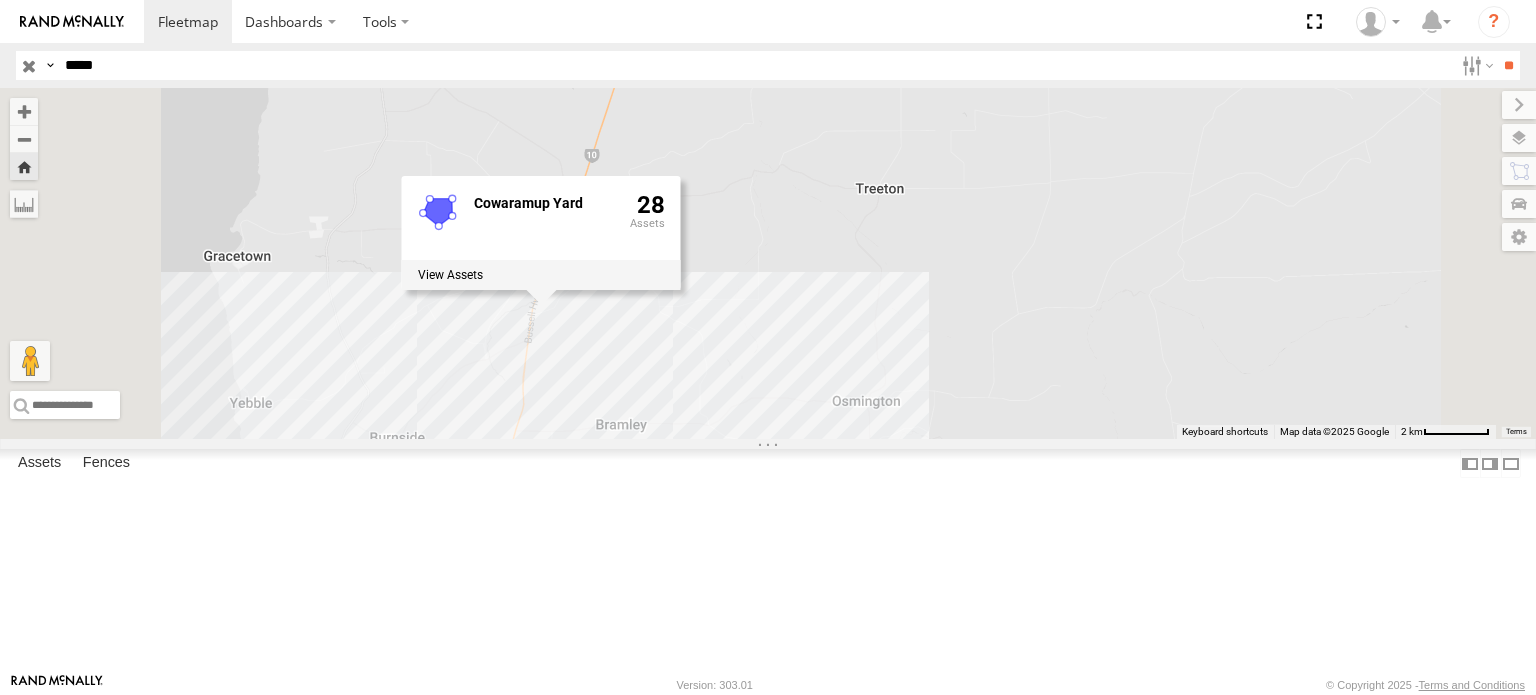 drag, startPoint x: 1028, startPoint y: 248, endPoint x: 1015, endPoint y: 383, distance: 135.62448 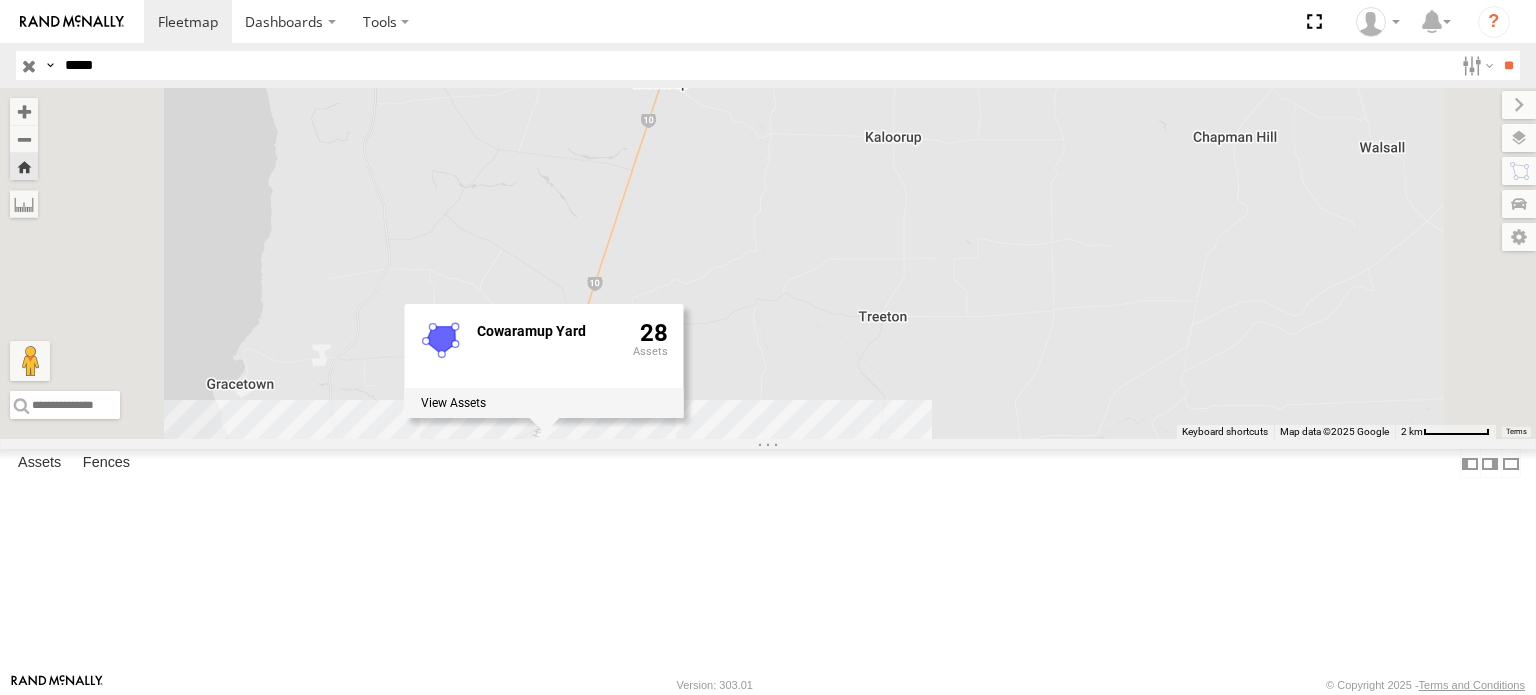 drag, startPoint x: 1064, startPoint y: 287, endPoint x: 1055, endPoint y: 459, distance: 172.2353 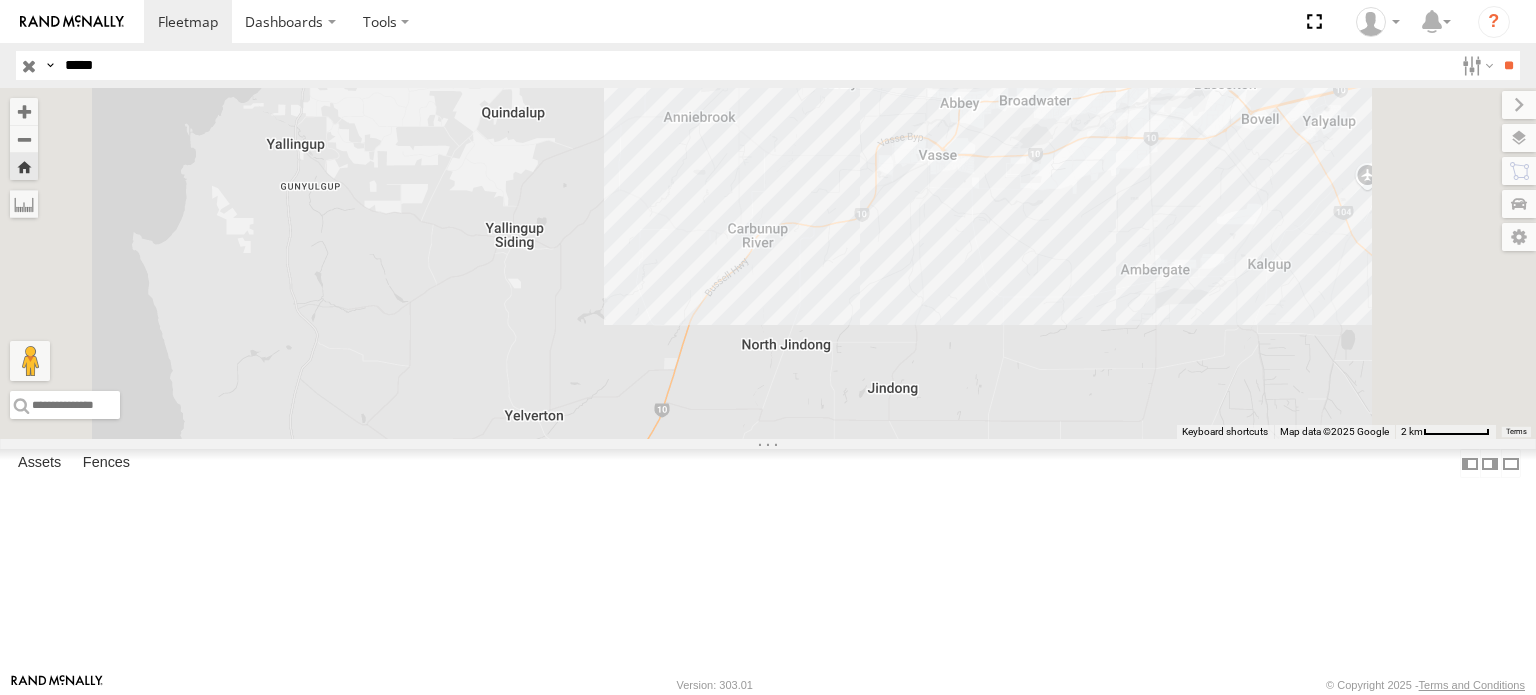 drag, startPoint x: 1129, startPoint y: 419, endPoint x: 1024, endPoint y: 495, distance: 129.61867 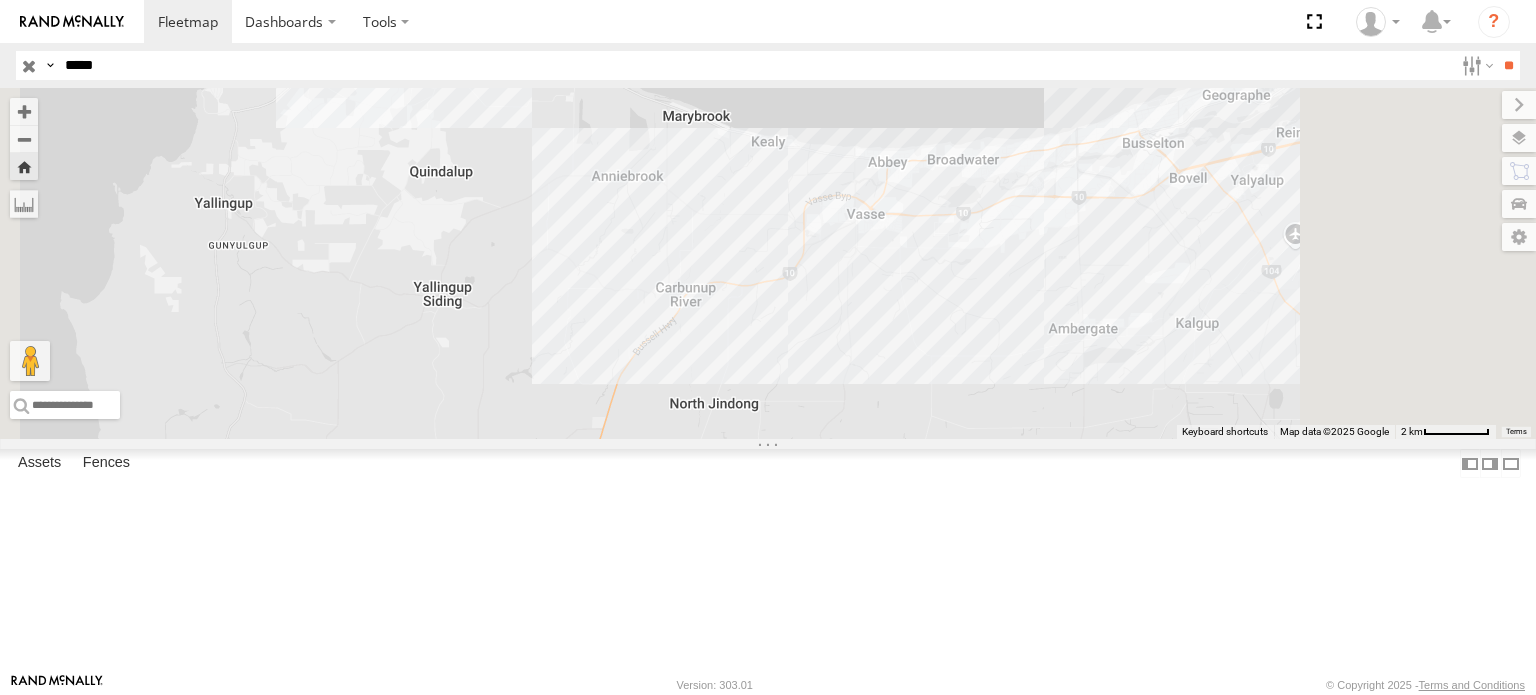 click on "EX099 -14T RT - No Operator Cowaramup Yard 28" at bounding box center [768, 263] 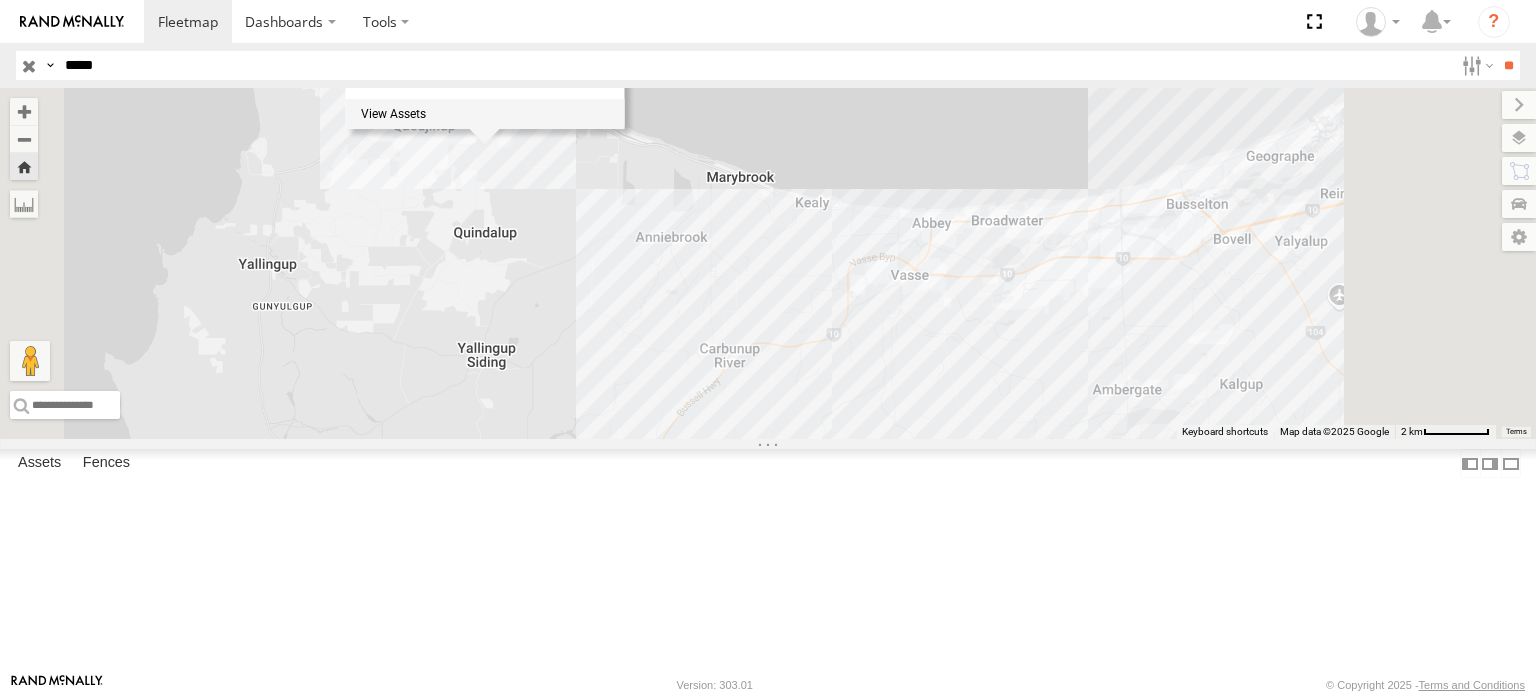 drag, startPoint x: 726, startPoint y: 256, endPoint x: 771, endPoint y: 319, distance: 77.42093 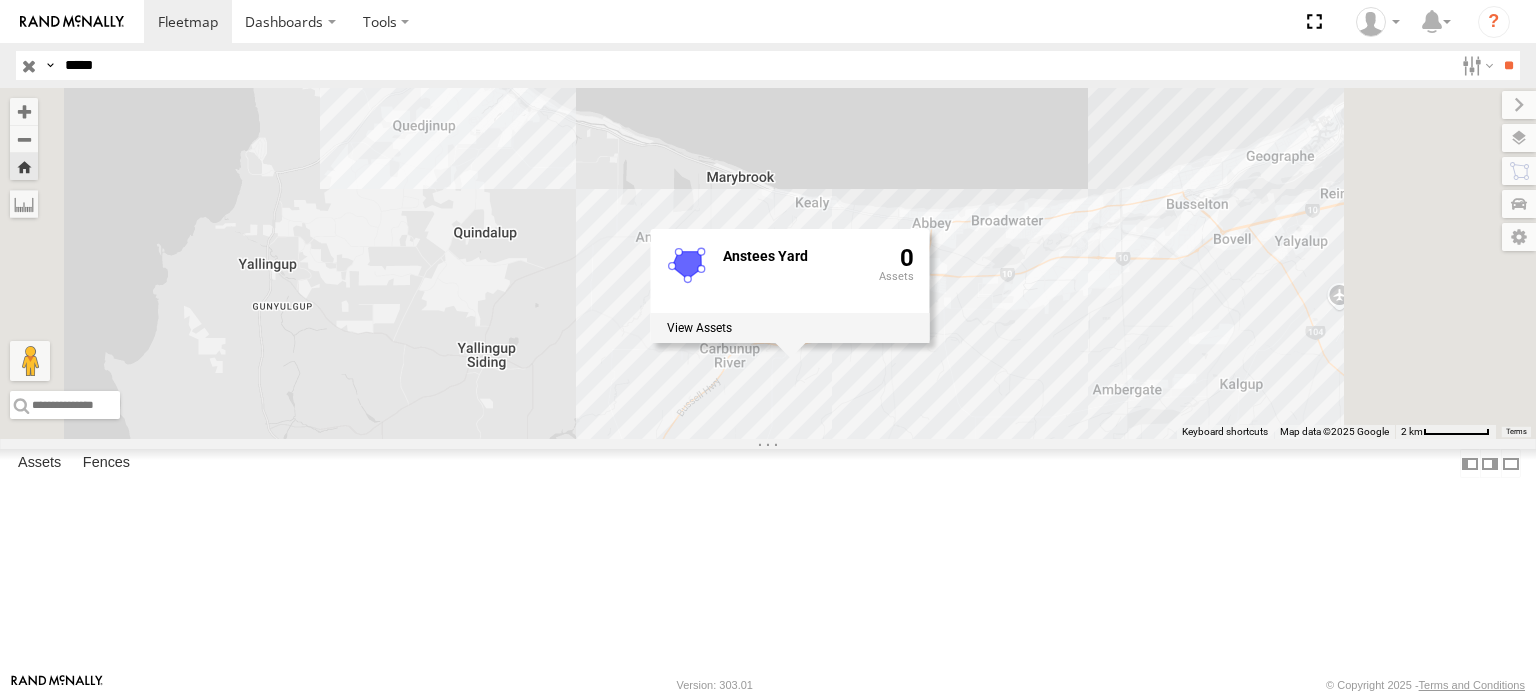 click on "EX099 -14T RT - No Operator Anstees Yard 0" at bounding box center [768, 263] 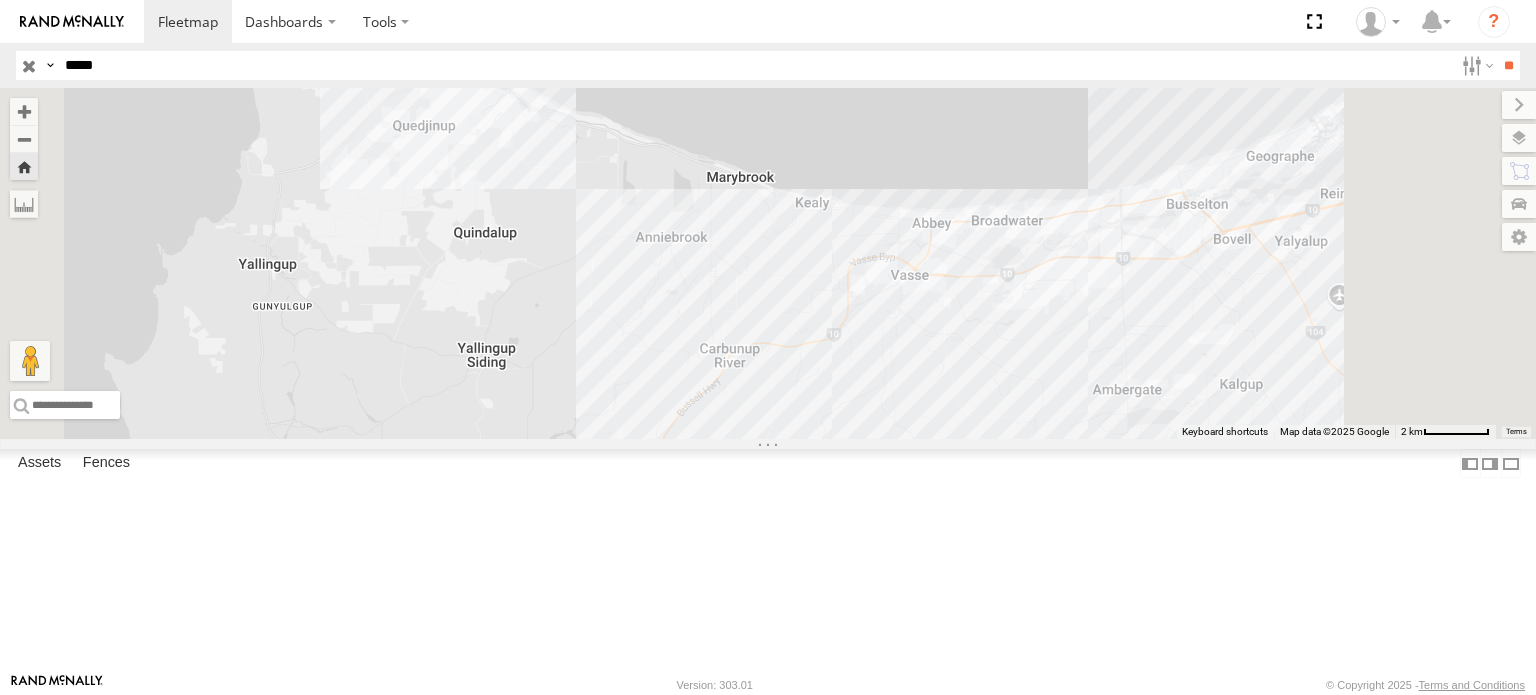 click on "EX099 -14T RT - No Operator" at bounding box center [768, 263] 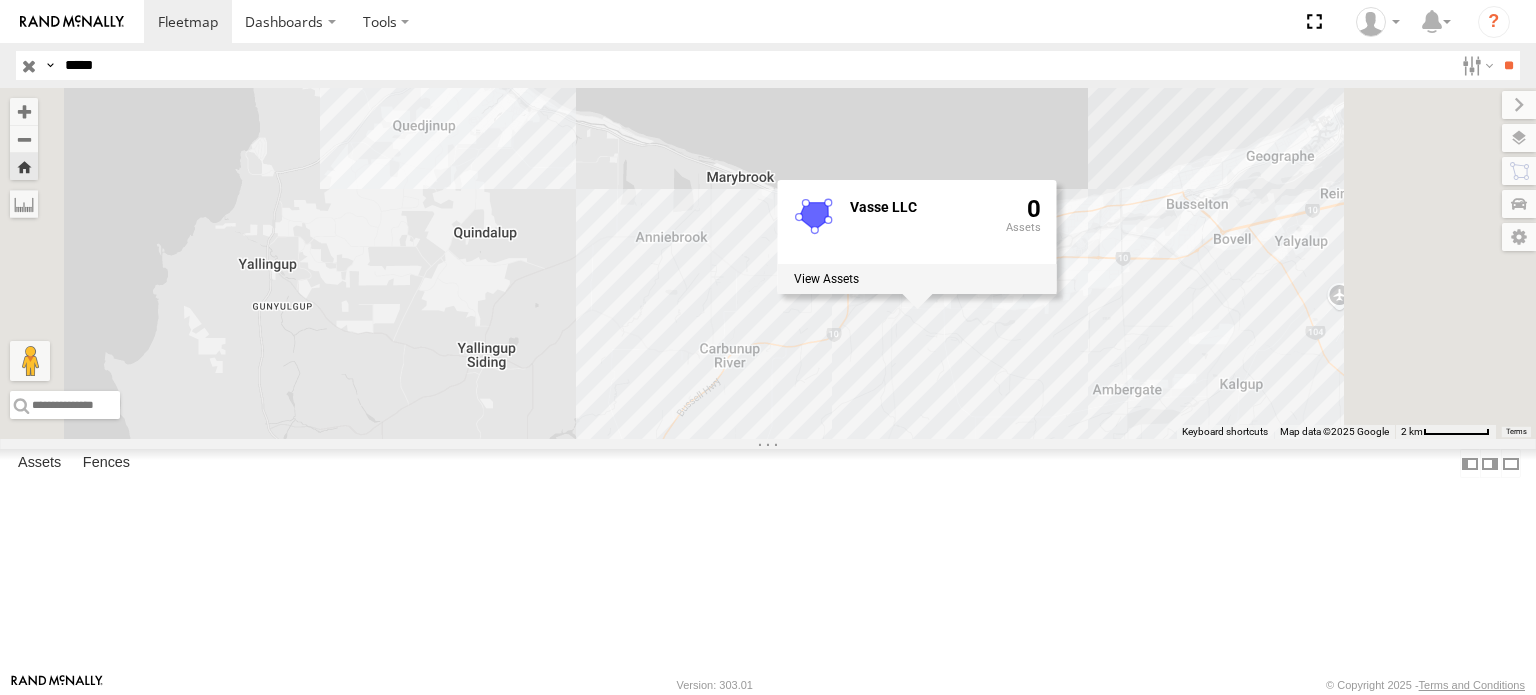 click on "EX099 -14T RT - No Operator Vasse LLC 0" at bounding box center (768, 263) 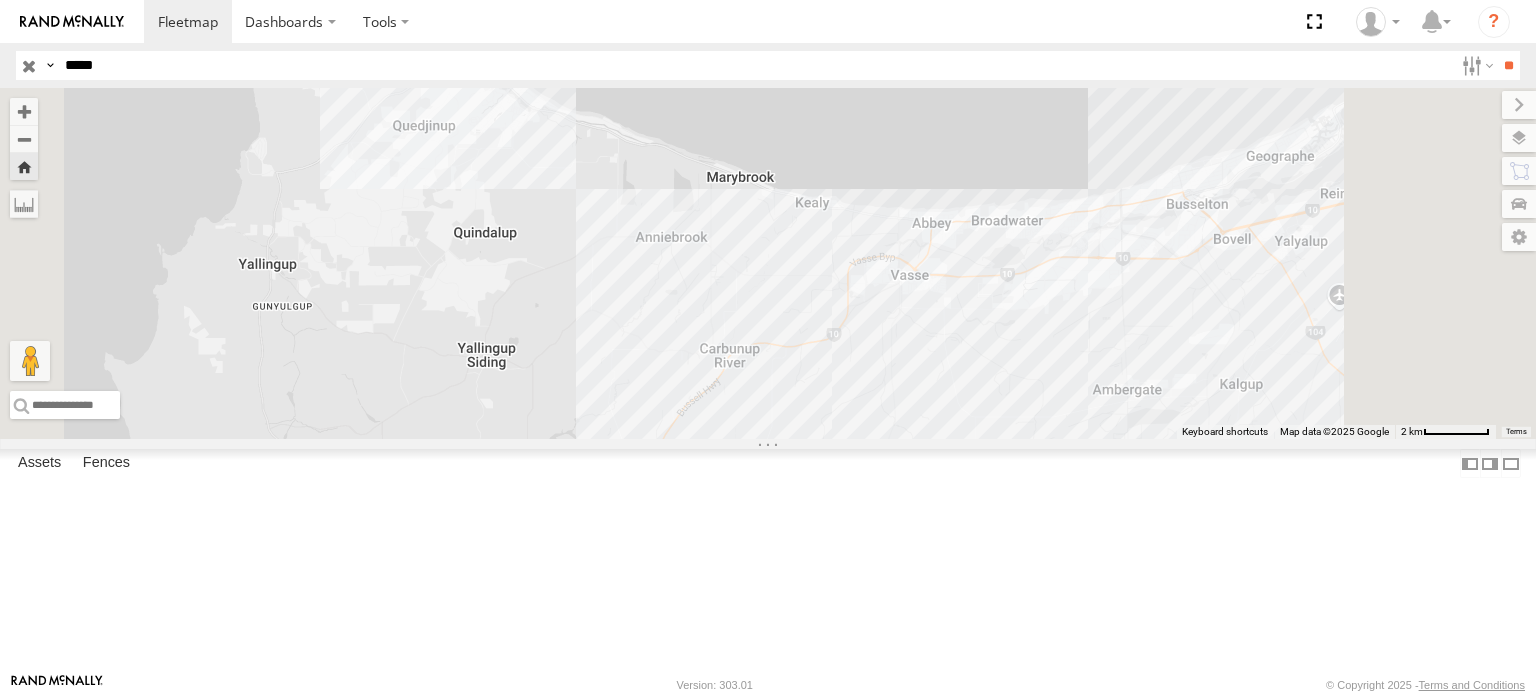 click on "EX099 -14T RT - No Operator" at bounding box center [768, 263] 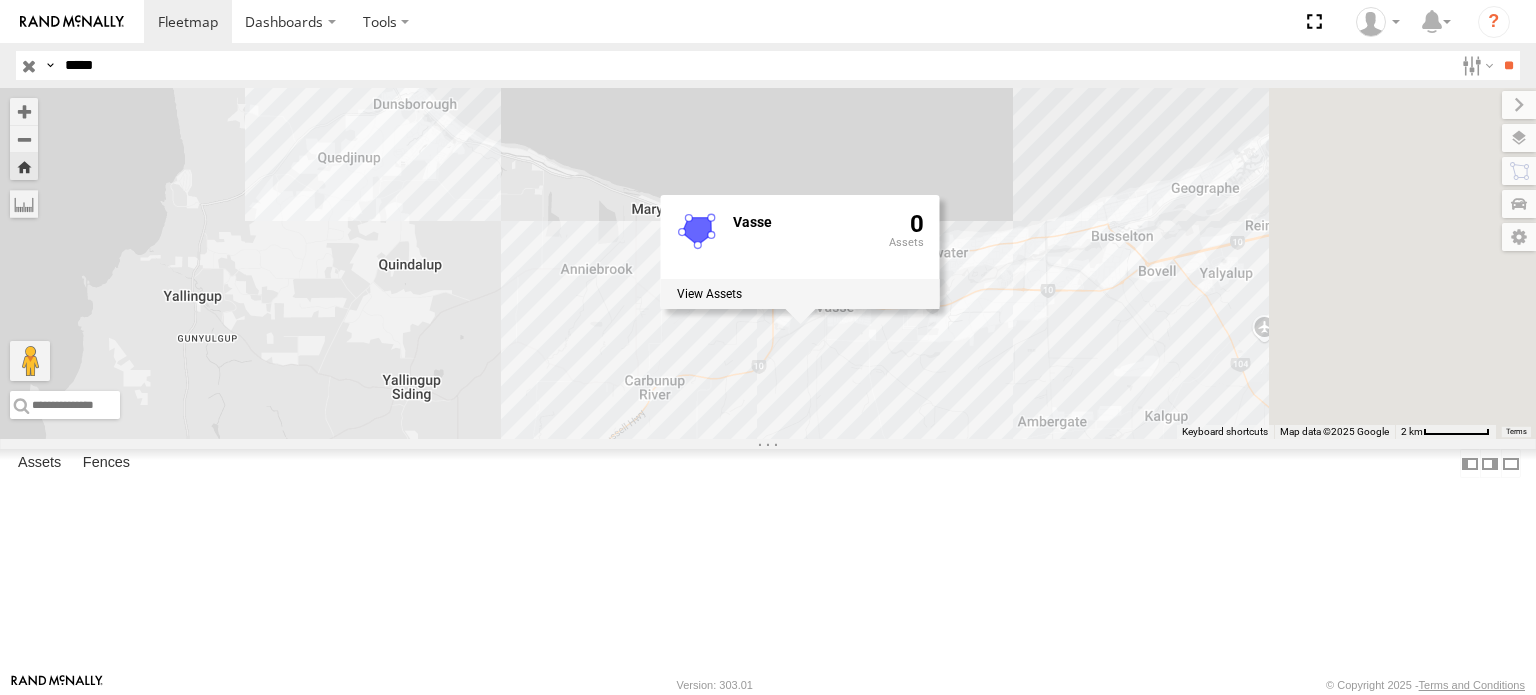 drag, startPoint x: 1280, startPoint y: 416, endPoint x: 1140, endPoint y: 490, distance: 158.35403 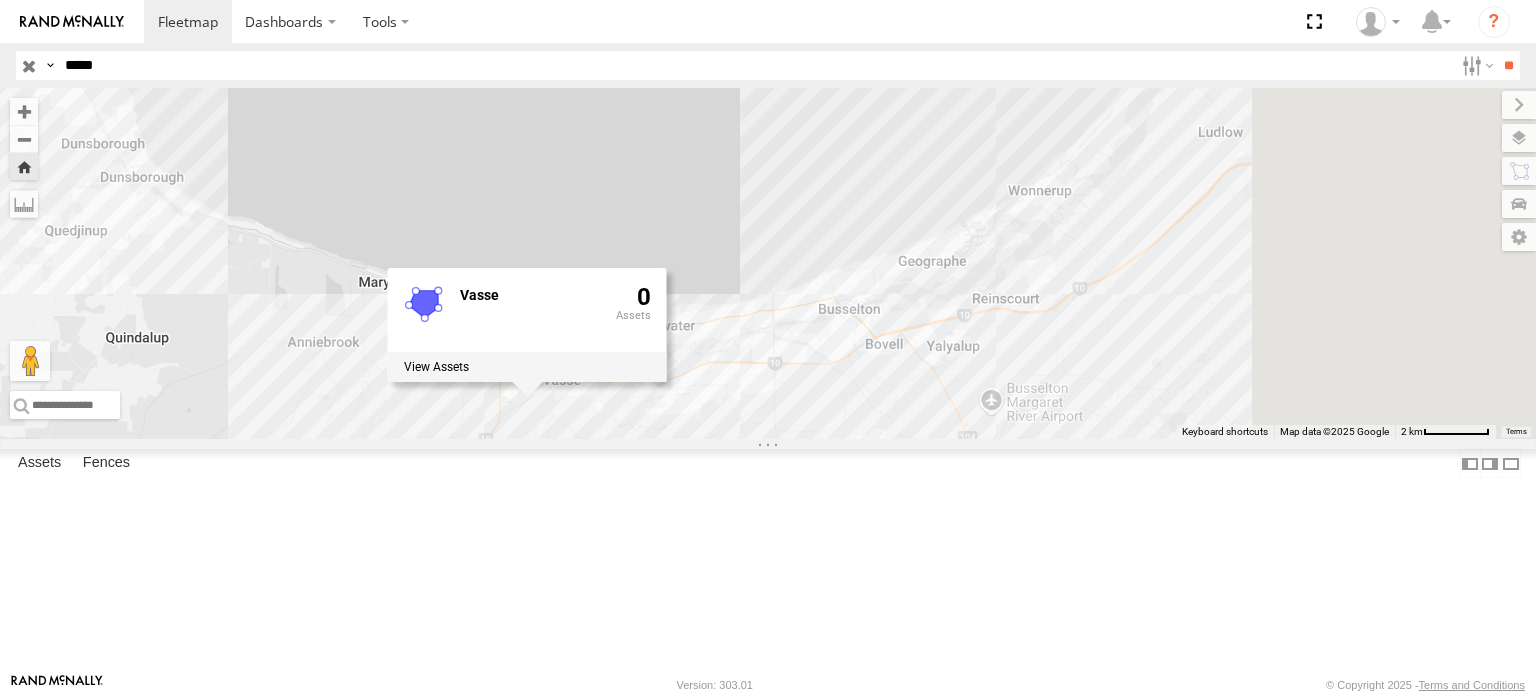 drag, startPoint x: 1201, startPoint y: 510, endPoint x: 1120, endPoint y: 458, distance: 96.25487 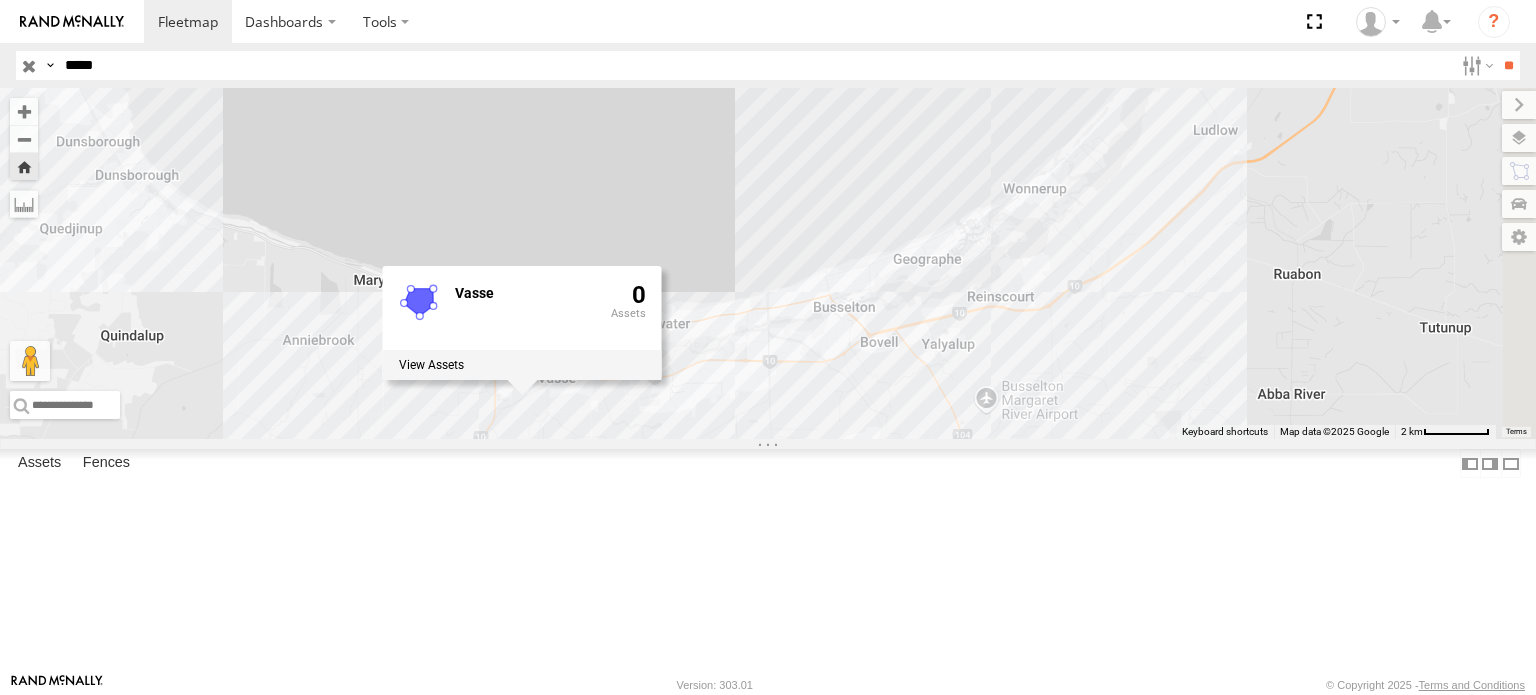 click on "EX099 -14T RT - No Operator Vasse 0" at bounding box center [768, 263] 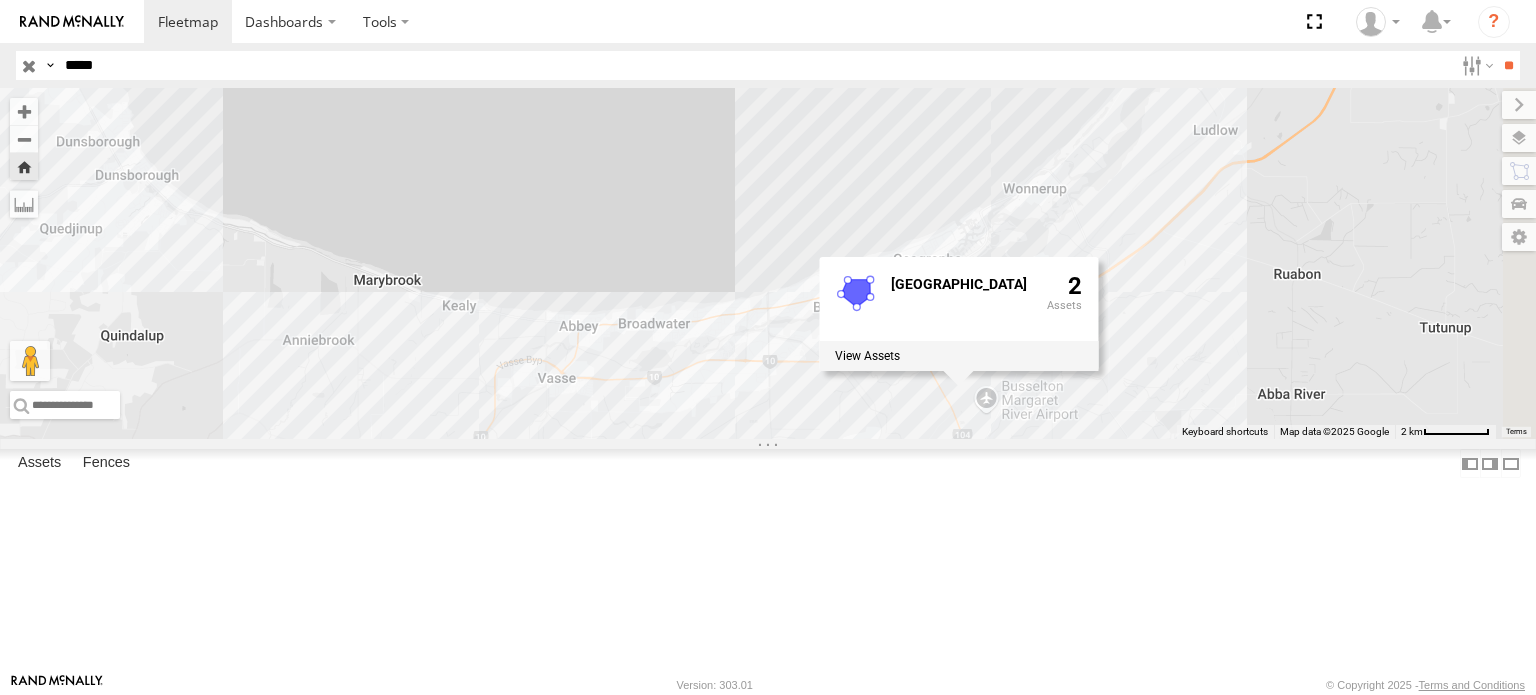 click on "EX099 -14T RT - No Operator [GEOGRAPHIC_DATA] 2" at bounding box center (768, 263) 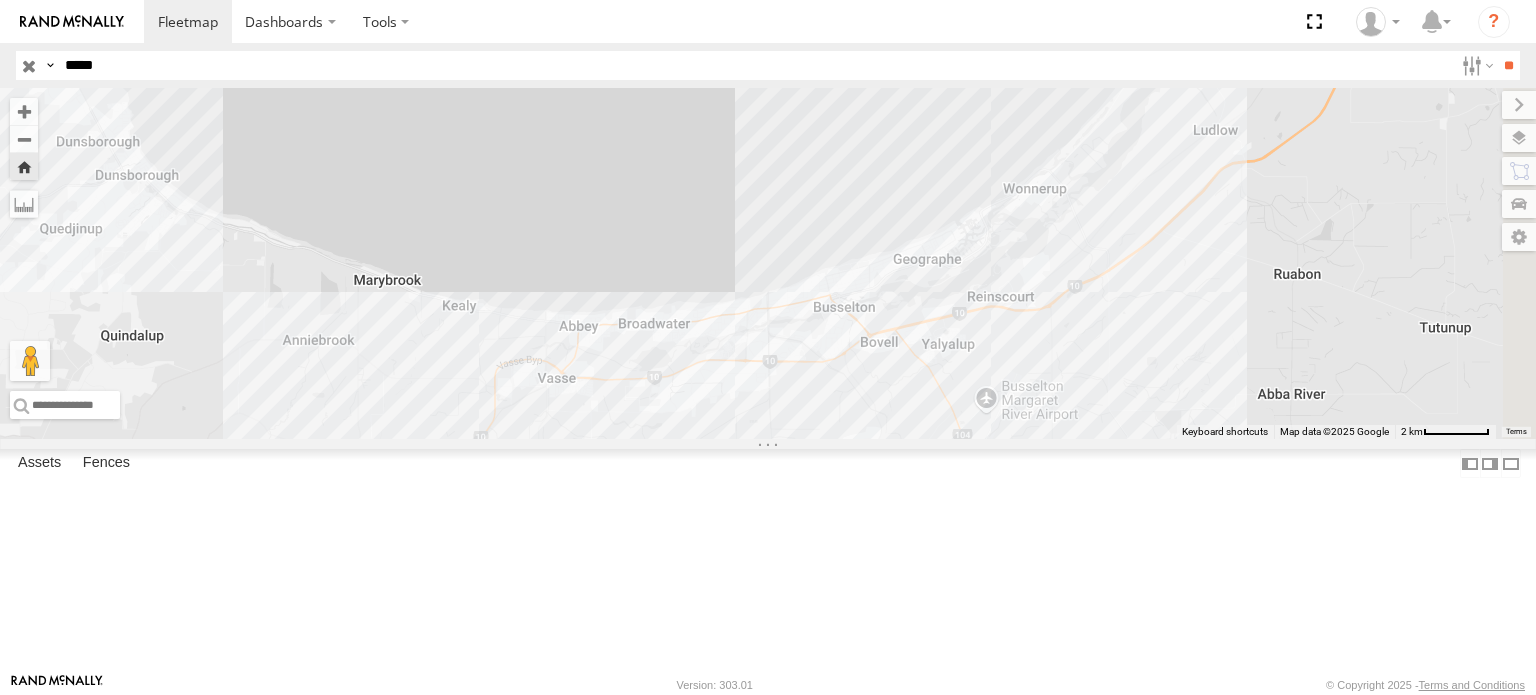 click on "EX099 -14T RT - No Operator" at bounding box center [768, 263] 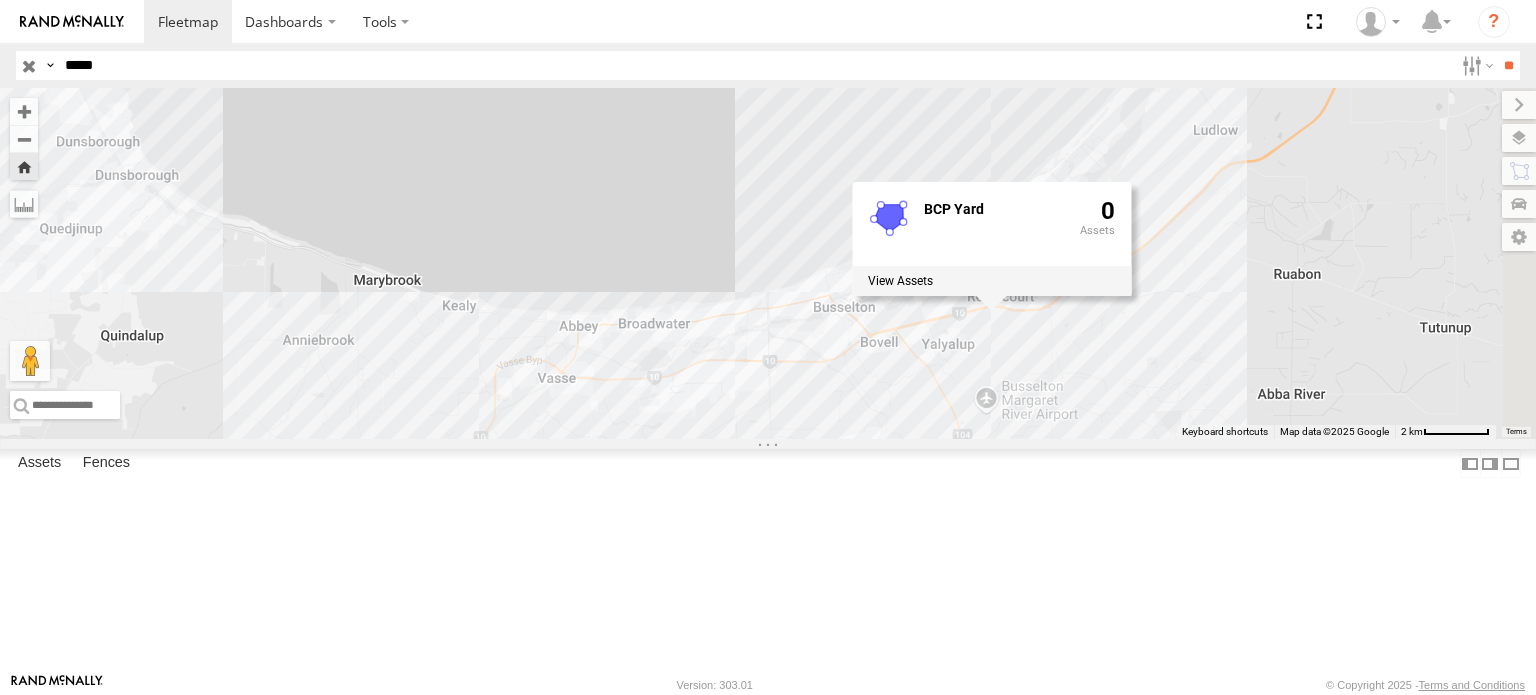 click on "EX099 -14T RT - No Operator BCP Yard 0" at bounding box center [768, 263] 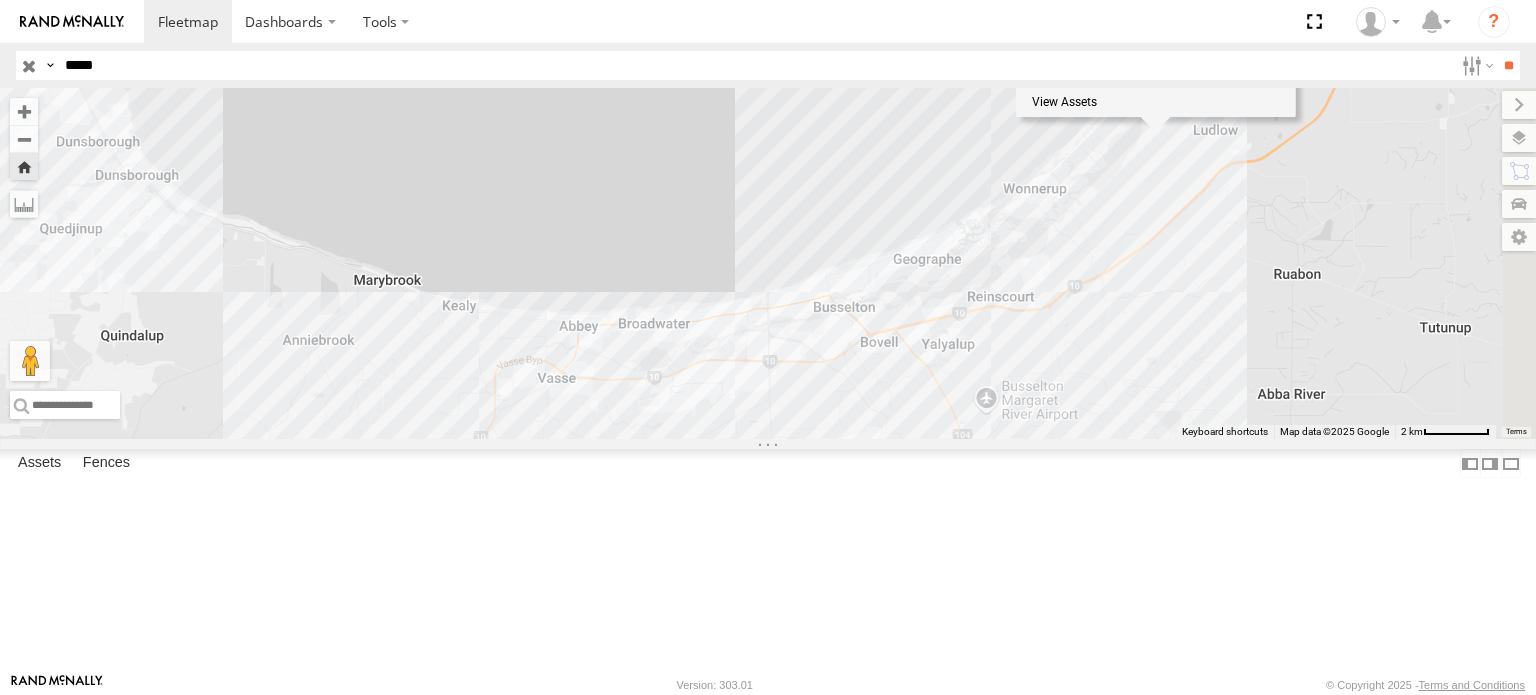 drag, startPoint x: 1429, startPoint y: 319, endPoint x: 1342, endPoint y: 388, distance: 111.040535 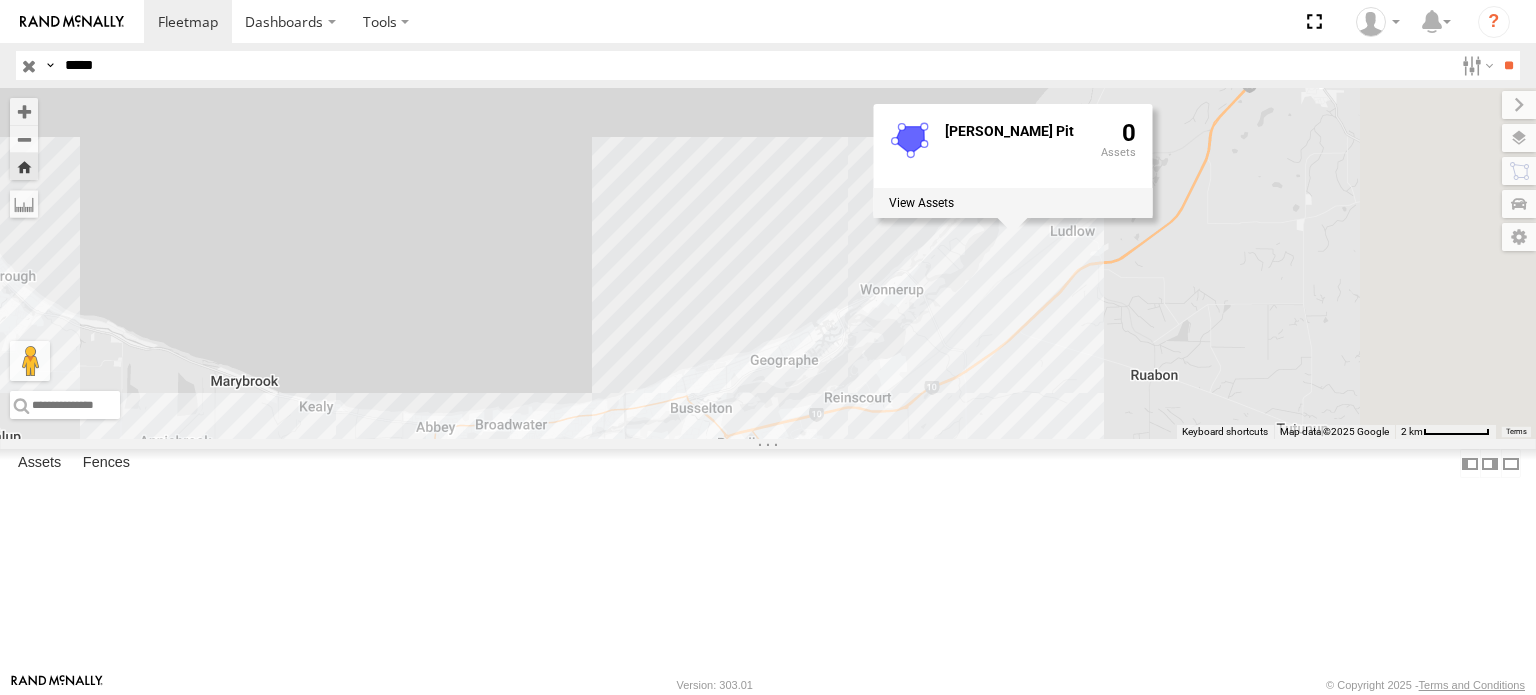 drag, startPoint x: 1391, startPoint y: 402, endPoint x: 1295, endPoint y: 507, distance: 142.27087 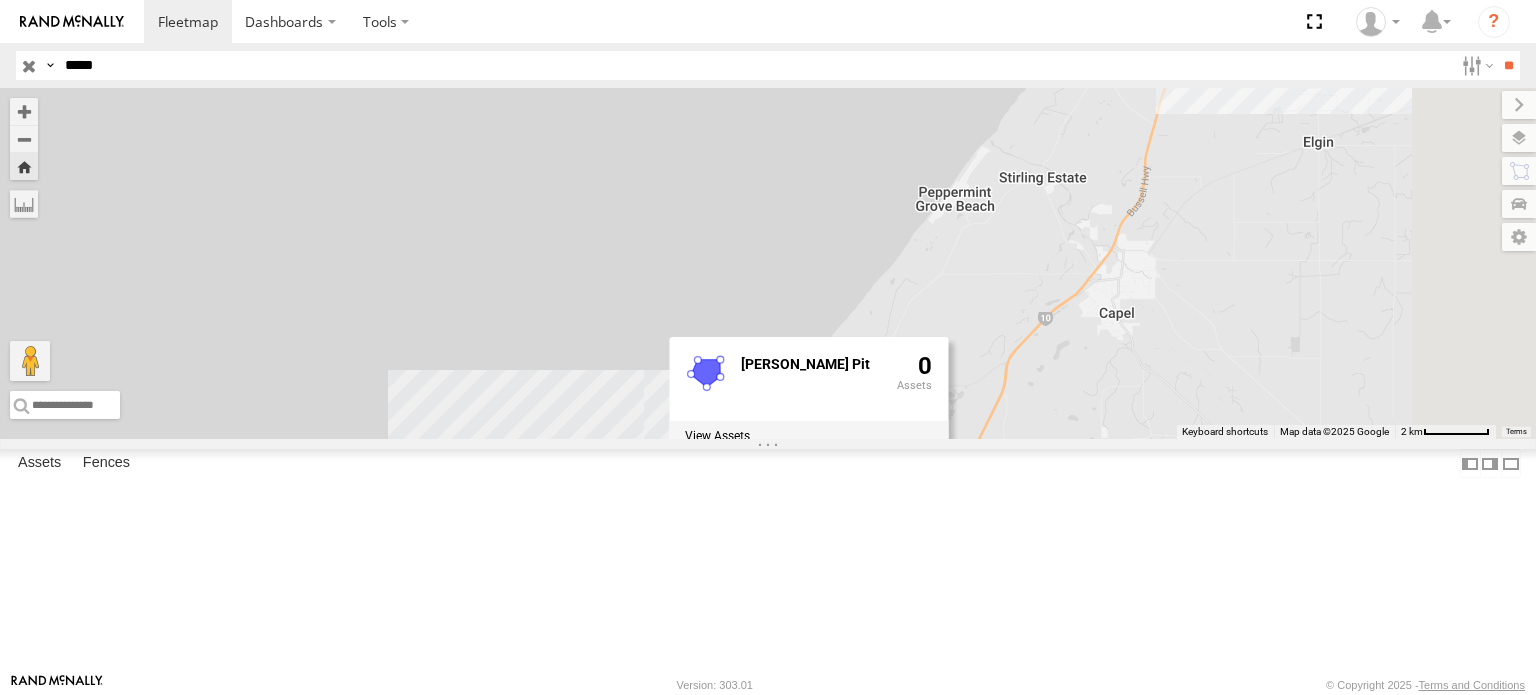 drag, startPoint x: 1356, startPoint y: 400, endPoint x: 1284, endPoint y: 406, distance: 72.249565 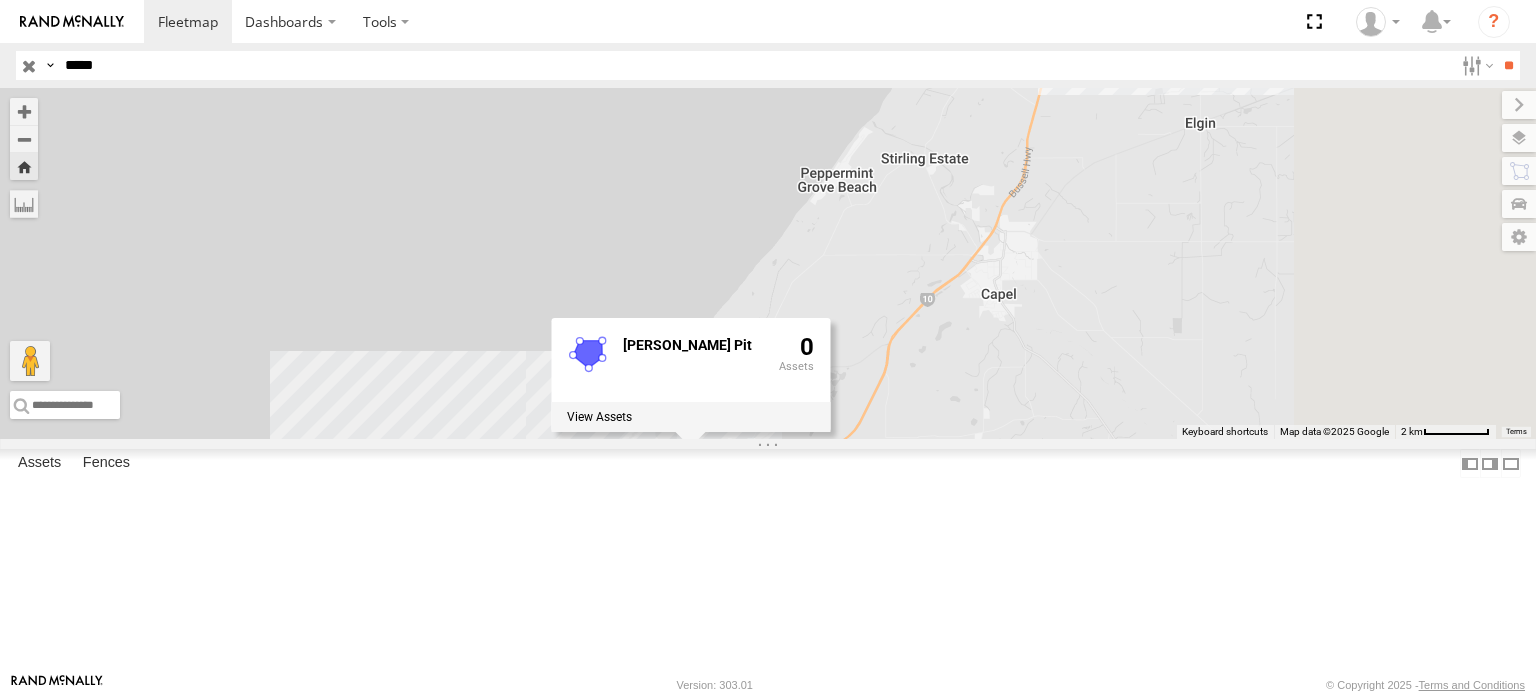 drag, startPoint x: 1316, startPoint y: 488, endPoint x: 1242, endPoint y: 359, distance: 148.71785 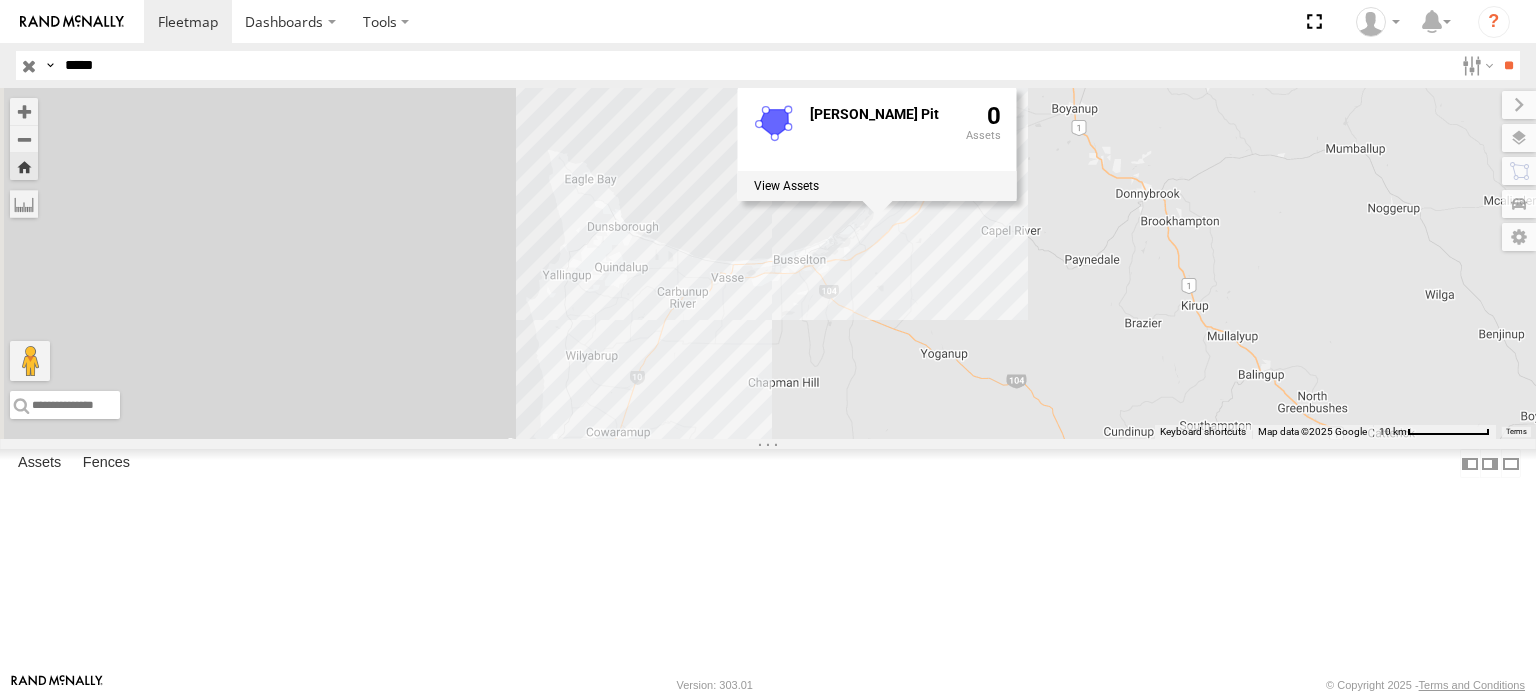 click on "EX099 -14T RT - No Operator [PERSON_NAME] Pit 0" at bounding box center (768, 263) 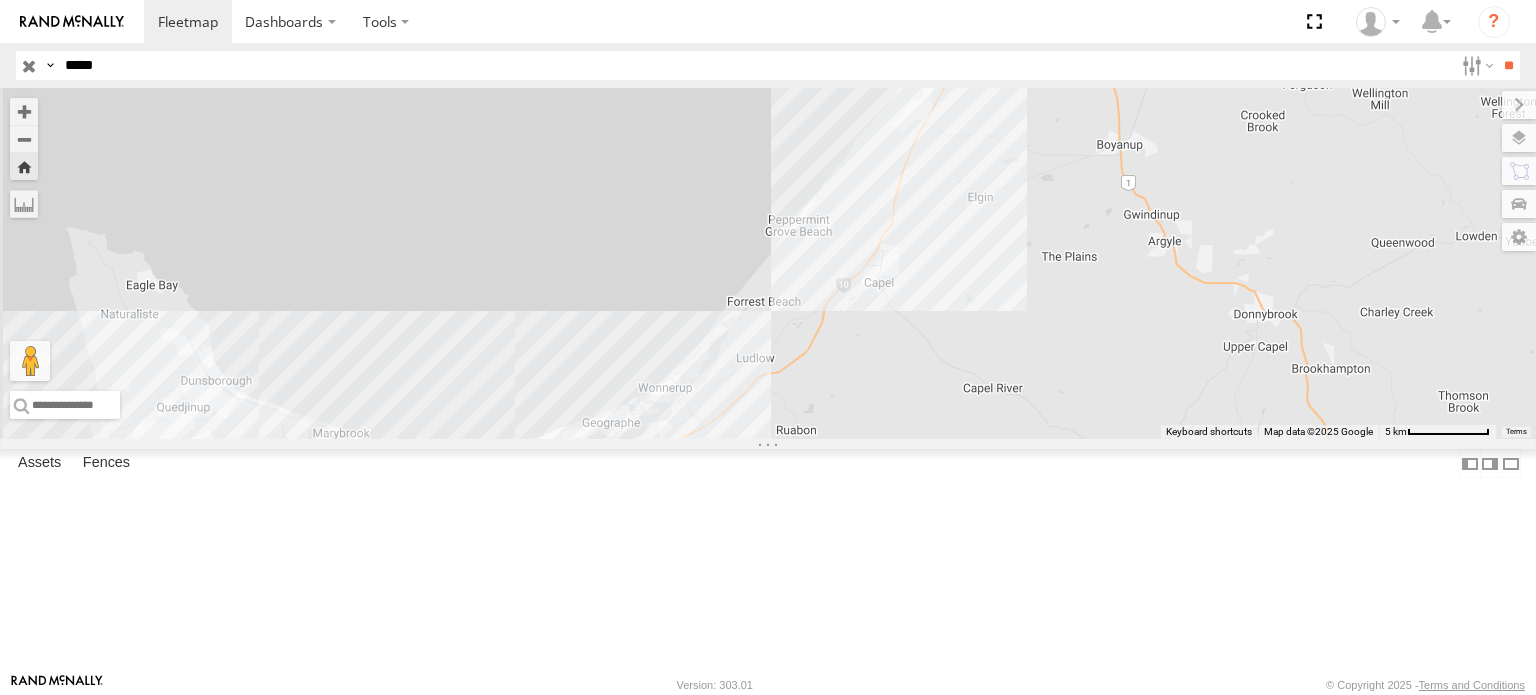 click on "EX099 -14T RT - No Operator" at bounding box center [768, 263] 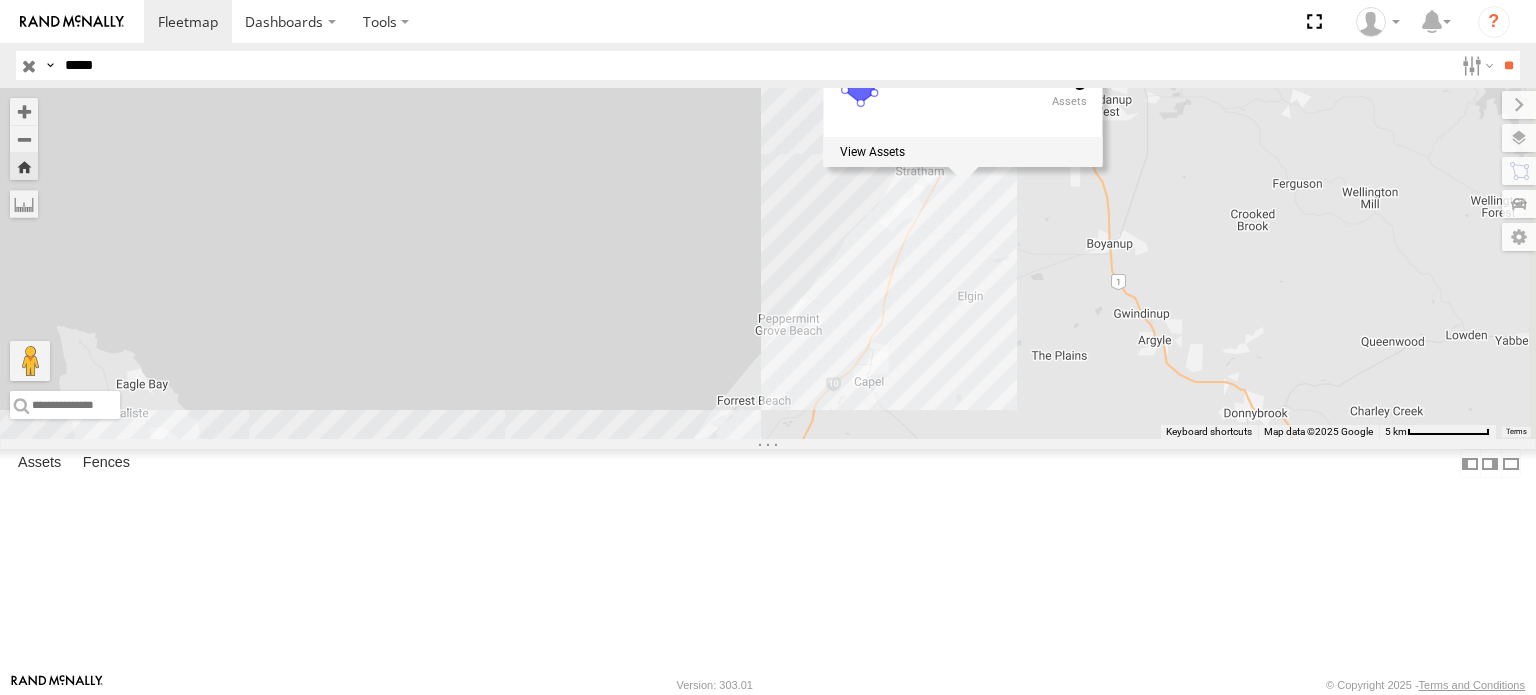 drag, startPoint x: 1264, startPoint y: 239, endPoint x: 1252, endPoint y: 378, distance: 139.51703 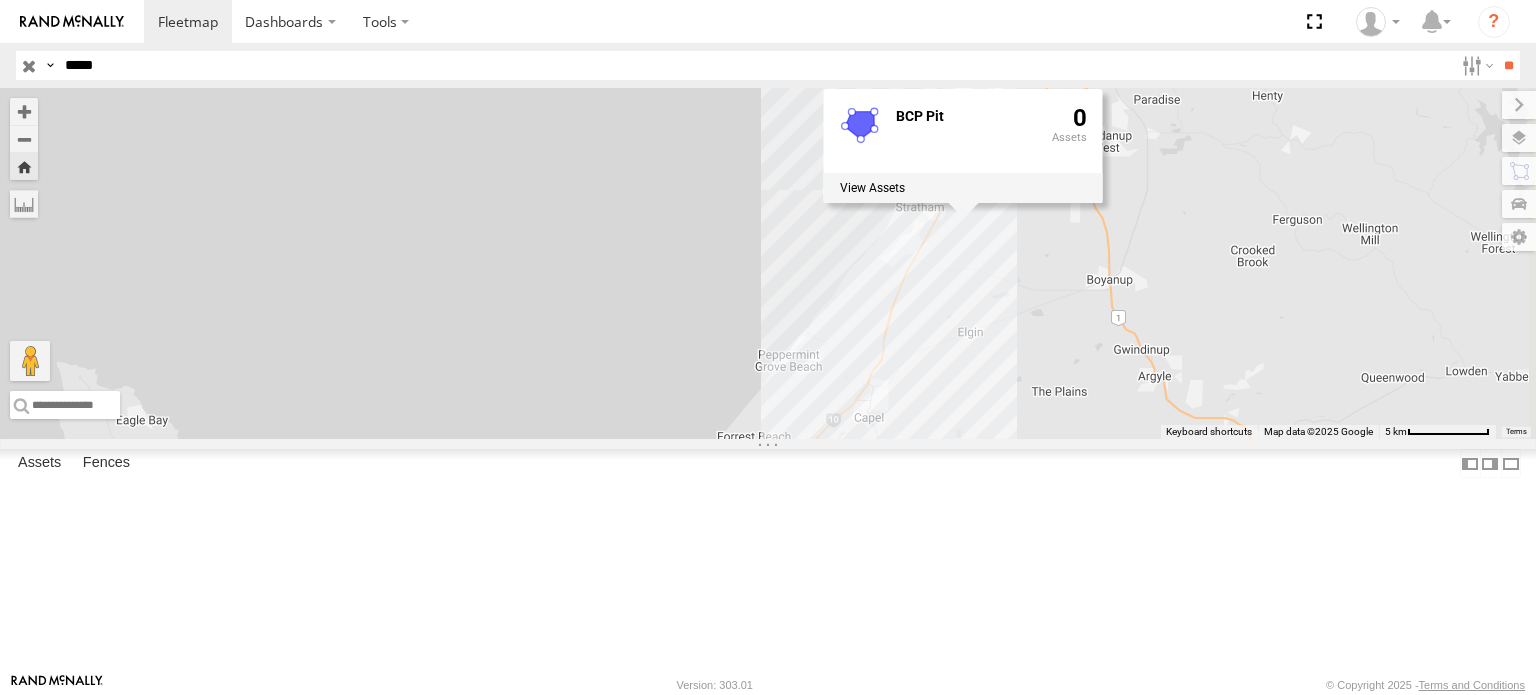 click on "EX099 -14T RT - No Operator BCP Pit 0" at bounding box center (768, 263) 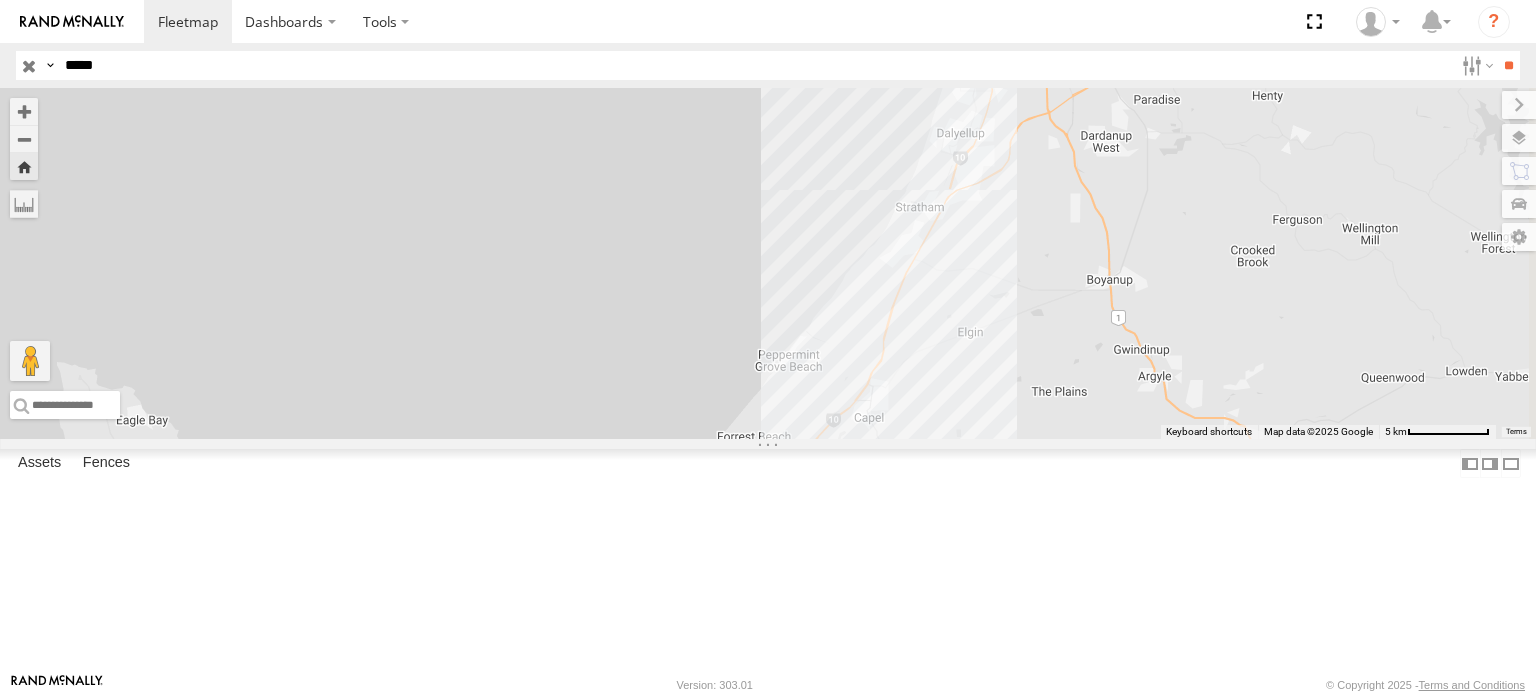 click on "EX099 -14T RT - No Operator" at bounding box center (768, 263) 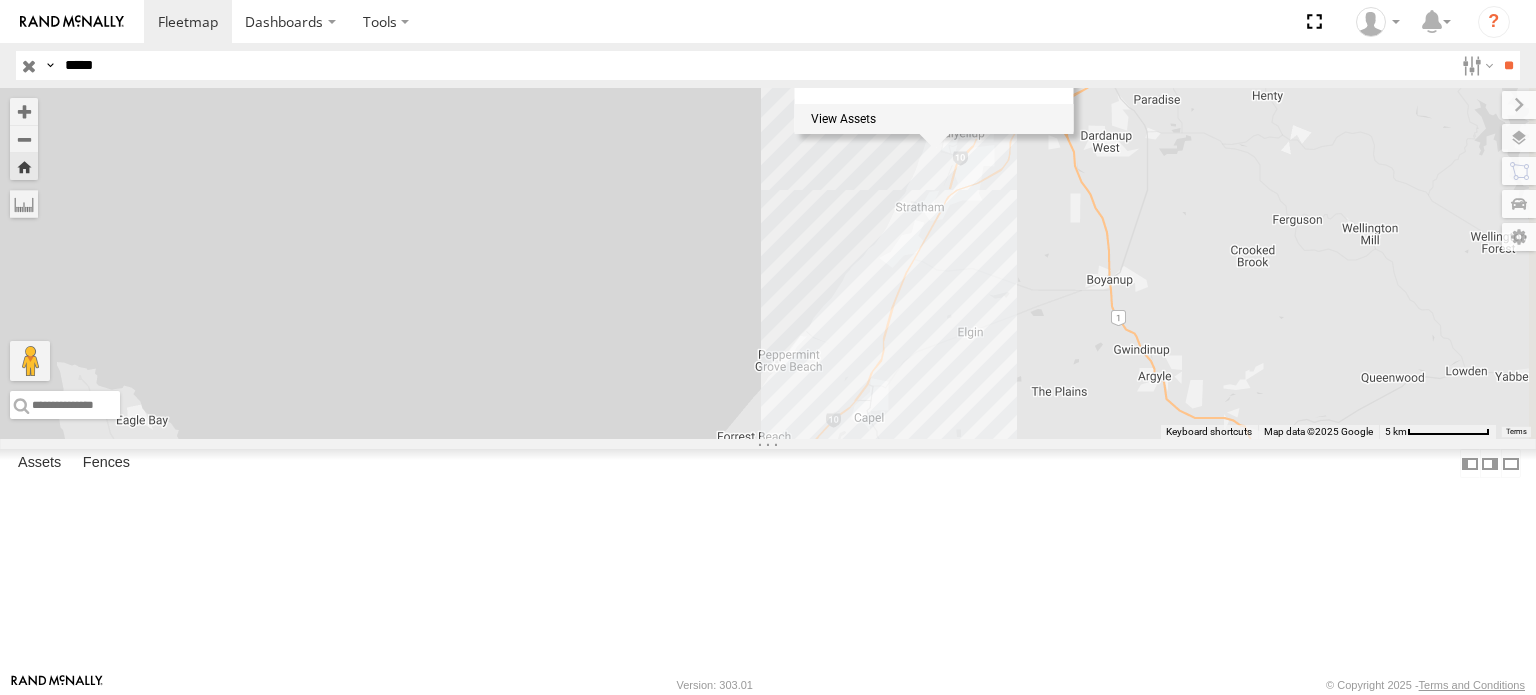 click on "EX099 -14T RT - No Operator Dalyellup 1" at bounding box center (768, 263) 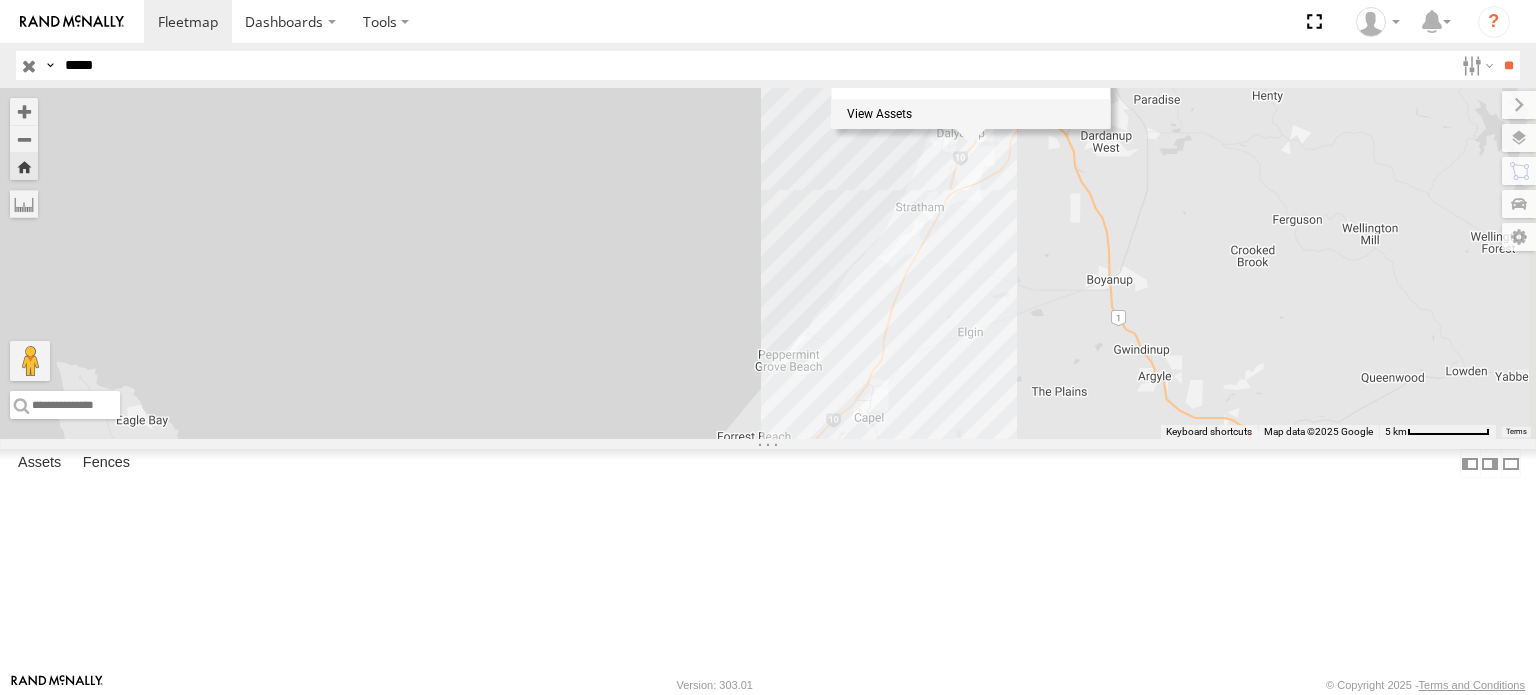 click on "EX099 -14T RT - No Operator Aerwyna 7" at bounding box center [768, 263] 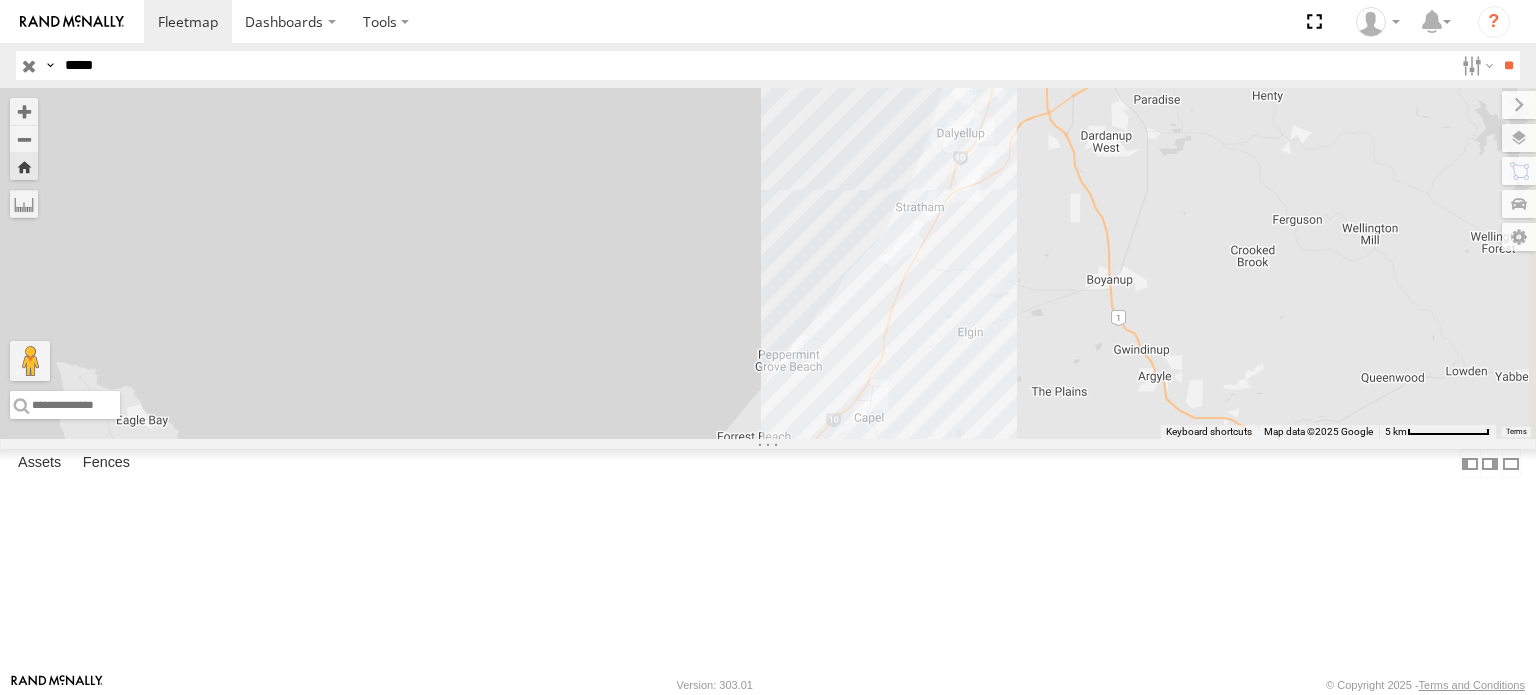 click on "EX099 -14T RT - No Operator" at bounding box center (768, 263) 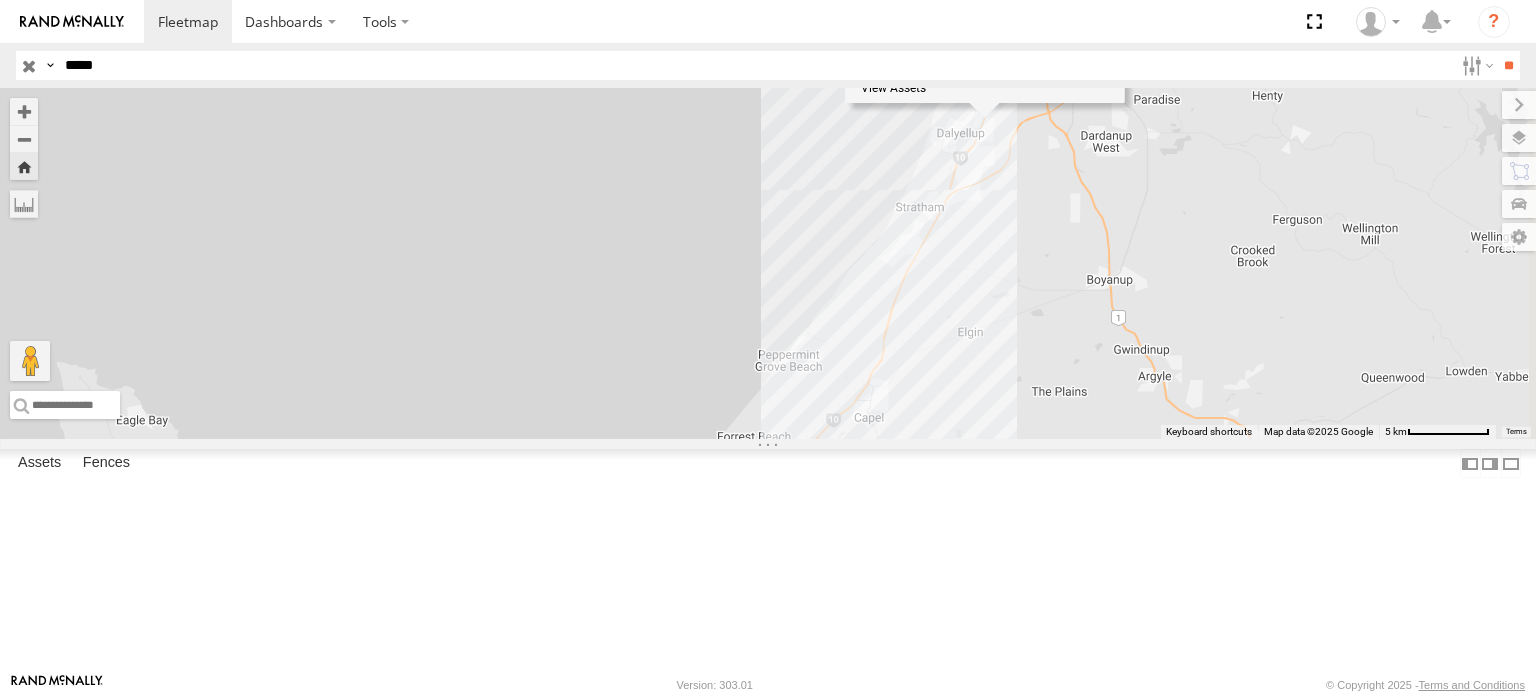 click on "EX099 -14T RT - No Operator Dalyellup 18H 1" at bounding box center (768, 263) 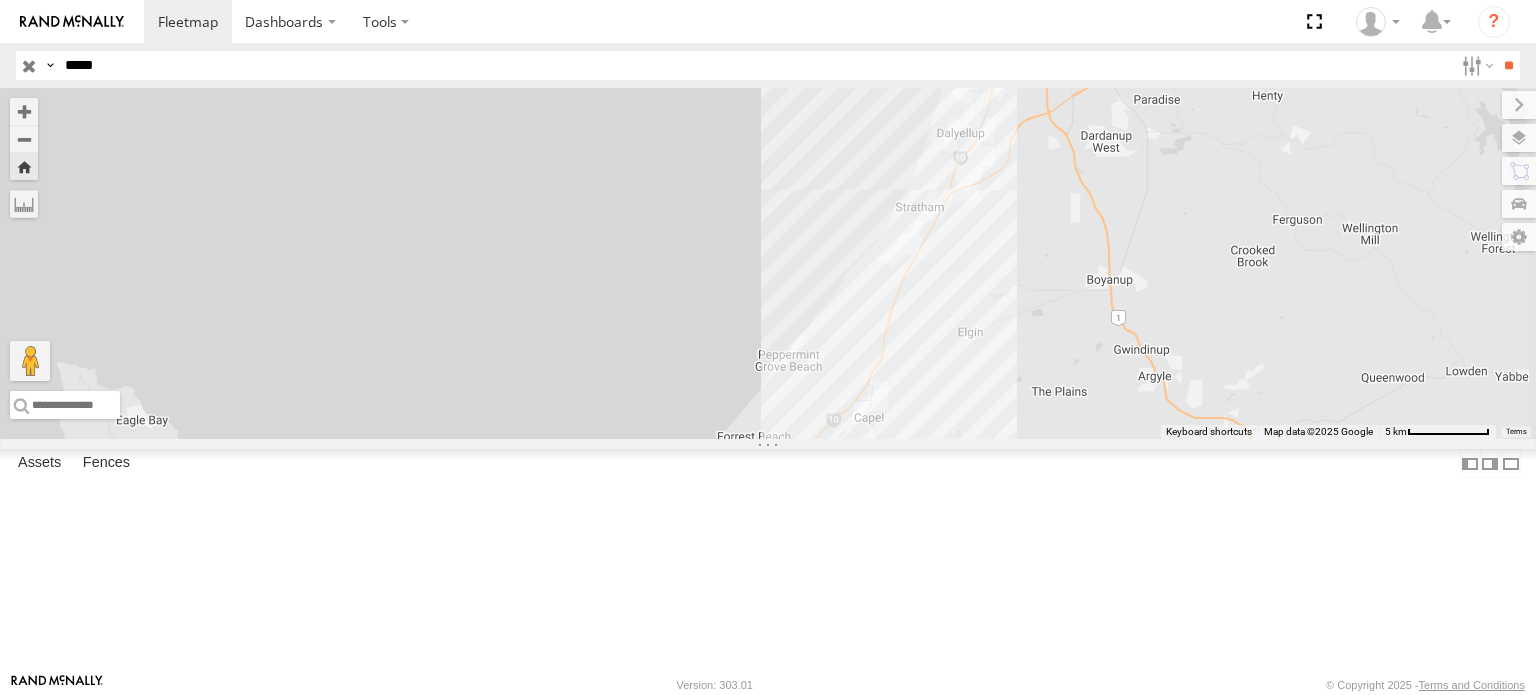 click on "EX099 -14T RT - No Operator" at bounding box center [768, 263] 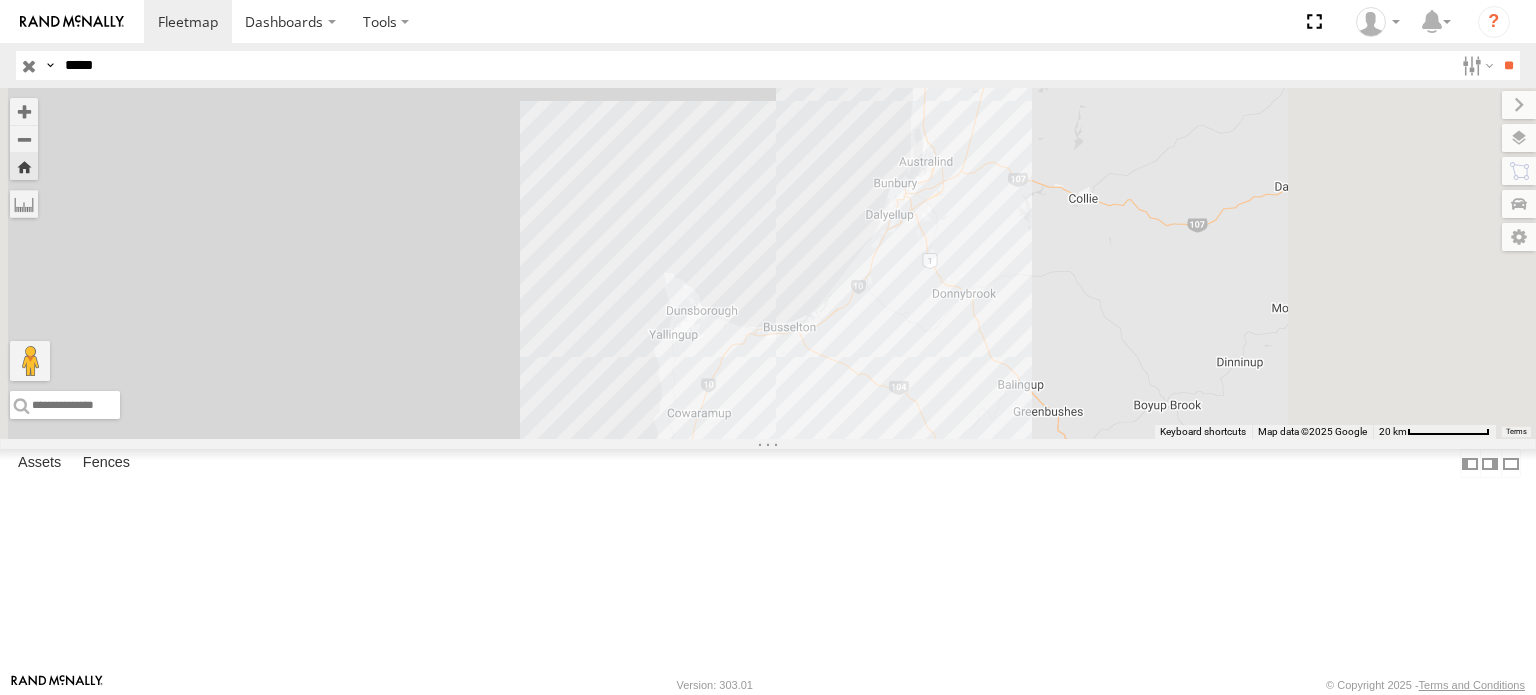 click on "EX099 -14T RT - No Operator" at bounding box center [768, 263] 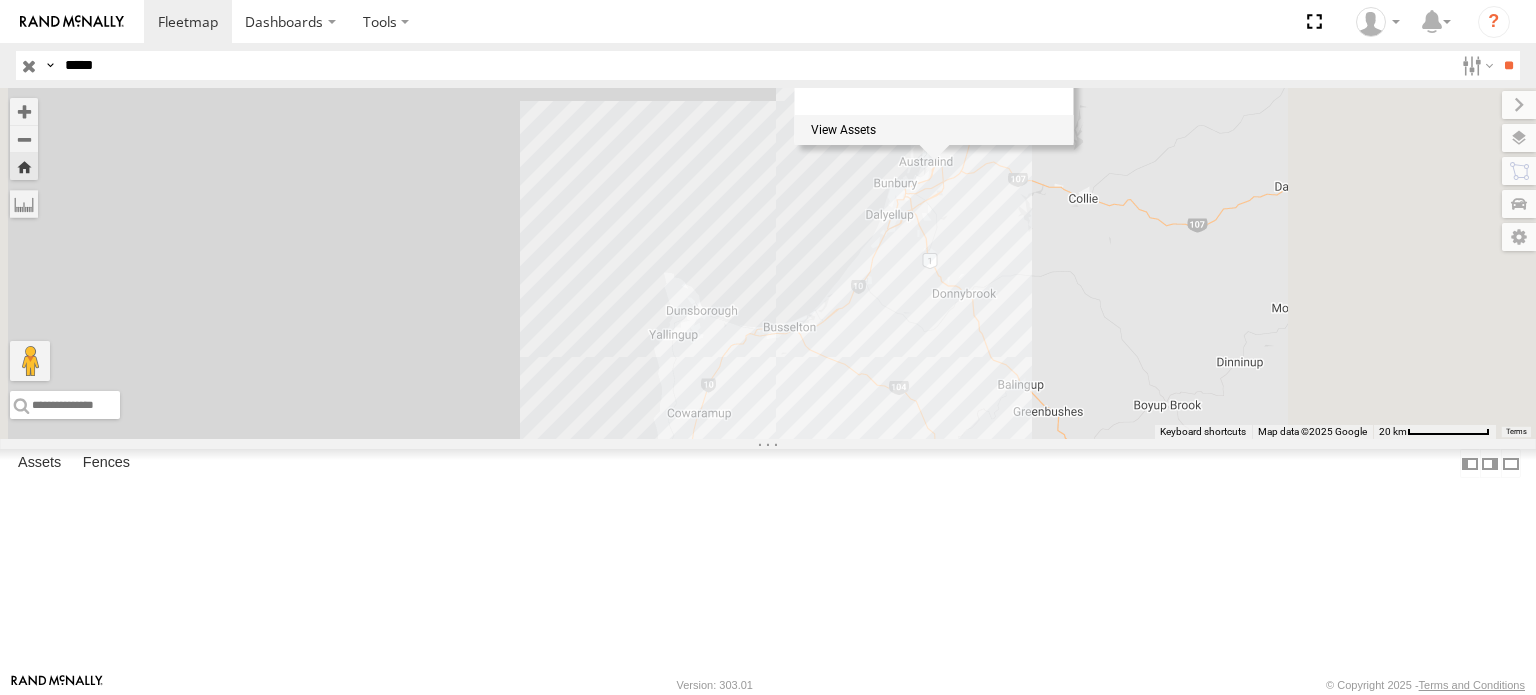 click on "EX099 -14T RT - No Operator Kingstone 0" at bounding box center (768, 263) 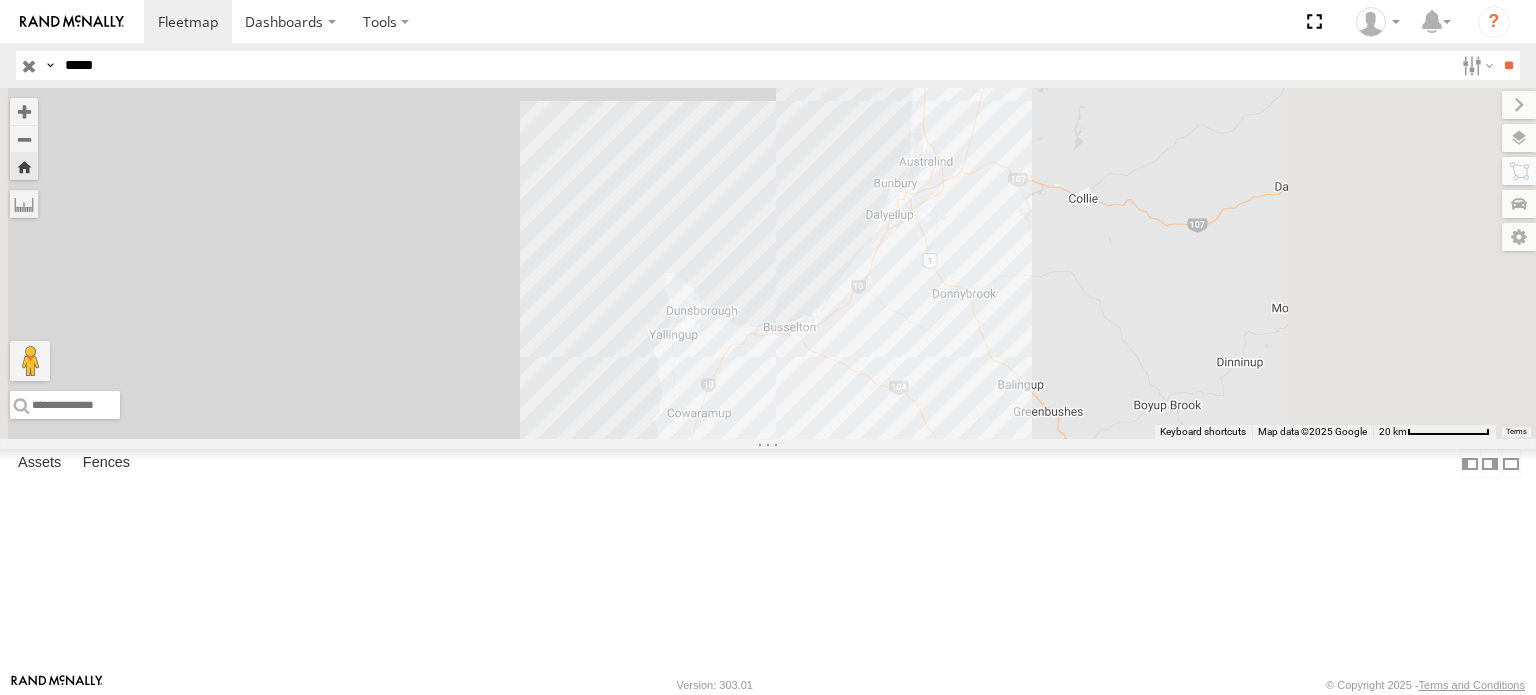click on "EX099 -14T RT - No Operator" at bounding box center [768, 263] 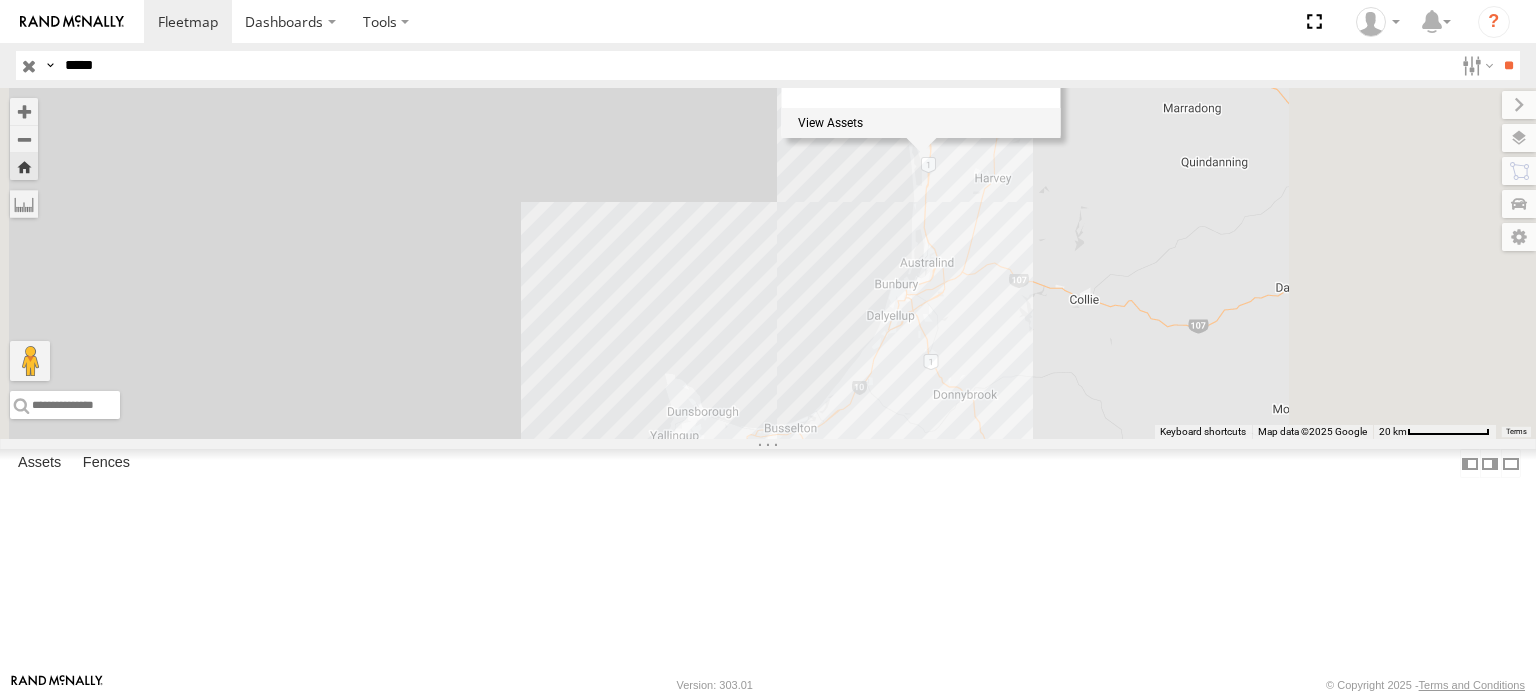 drag, startPoint x: 1312, startPoint y: 208, endPoint x: 1313, endPoint y: 323, distance: 115.00435 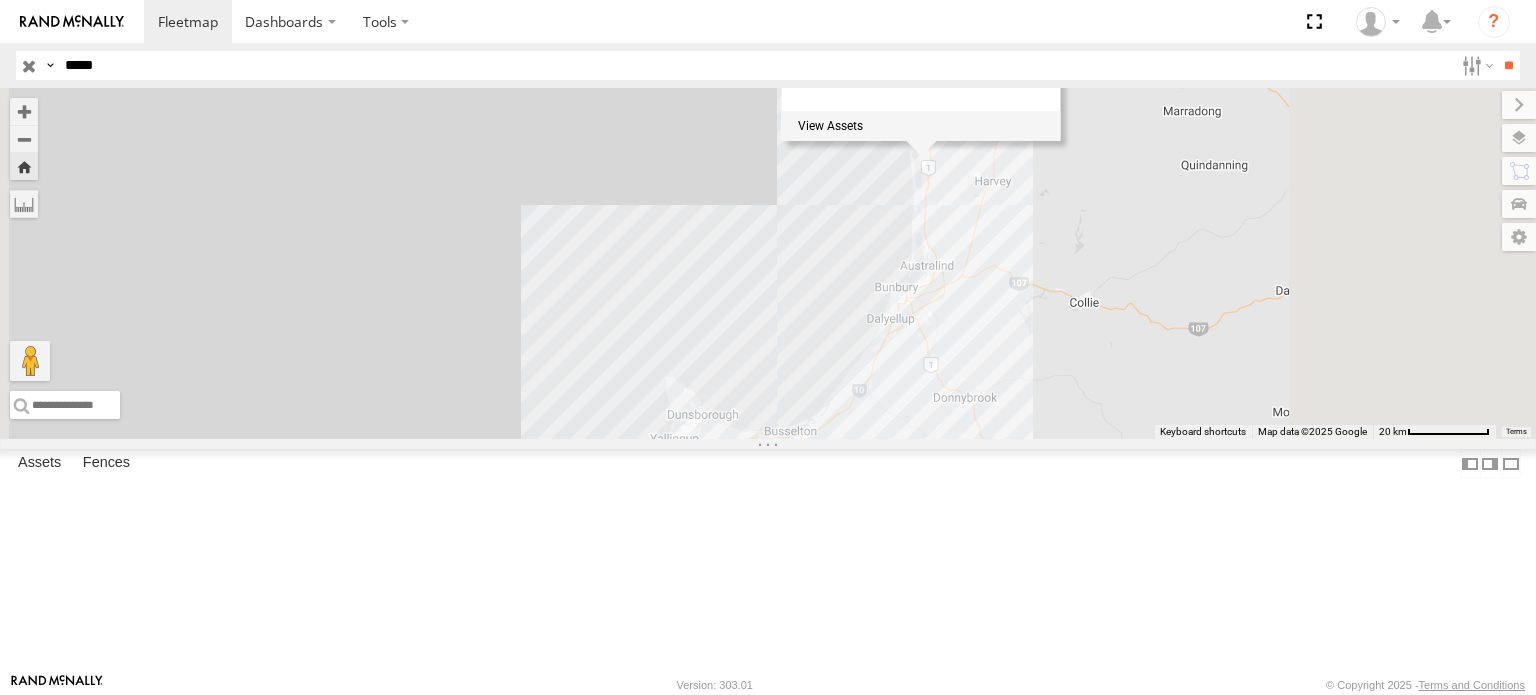 click on "EX099 -14T RT - No Operator WCBS 4" at bounding box center (768, 263) 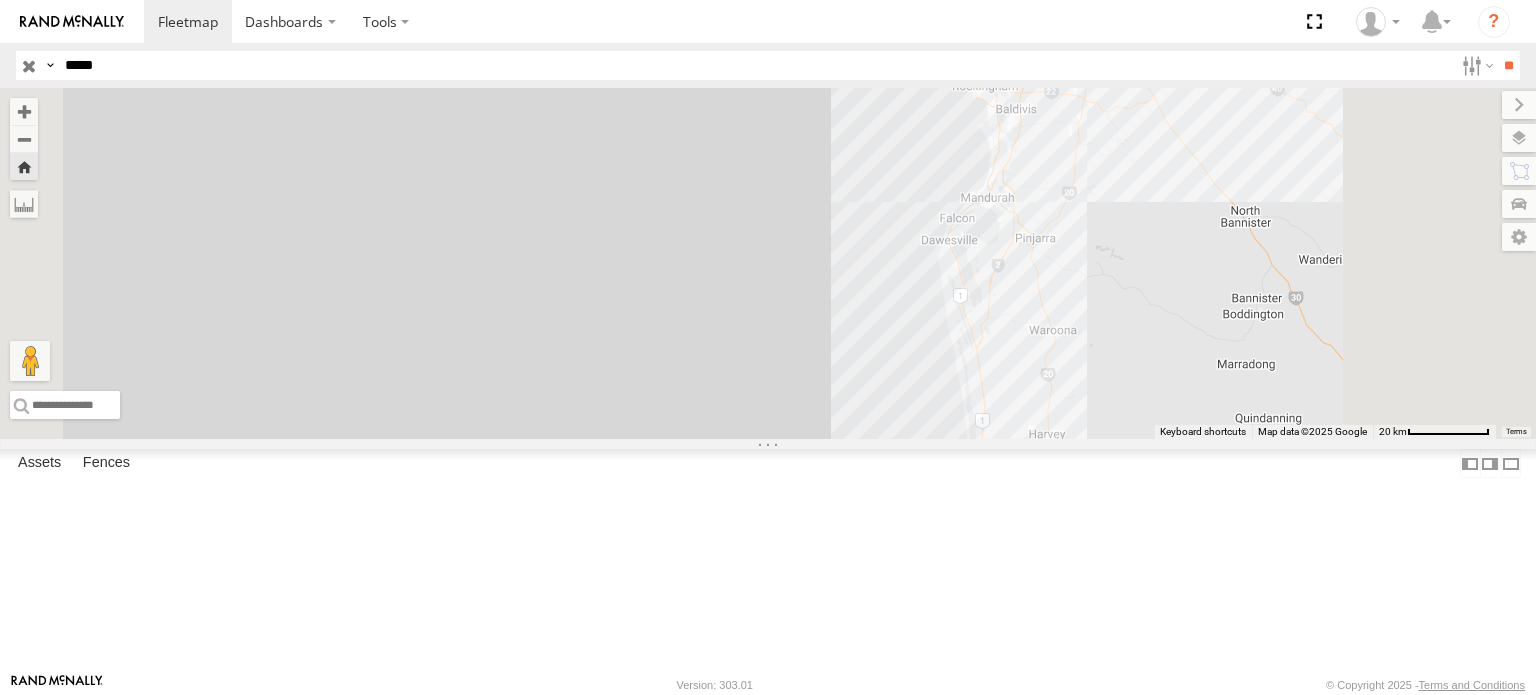 drag, startPoint x: 1333, startPoint y: 239, endPoint x: 1388, endPoint y: 498, distance: 264.7754 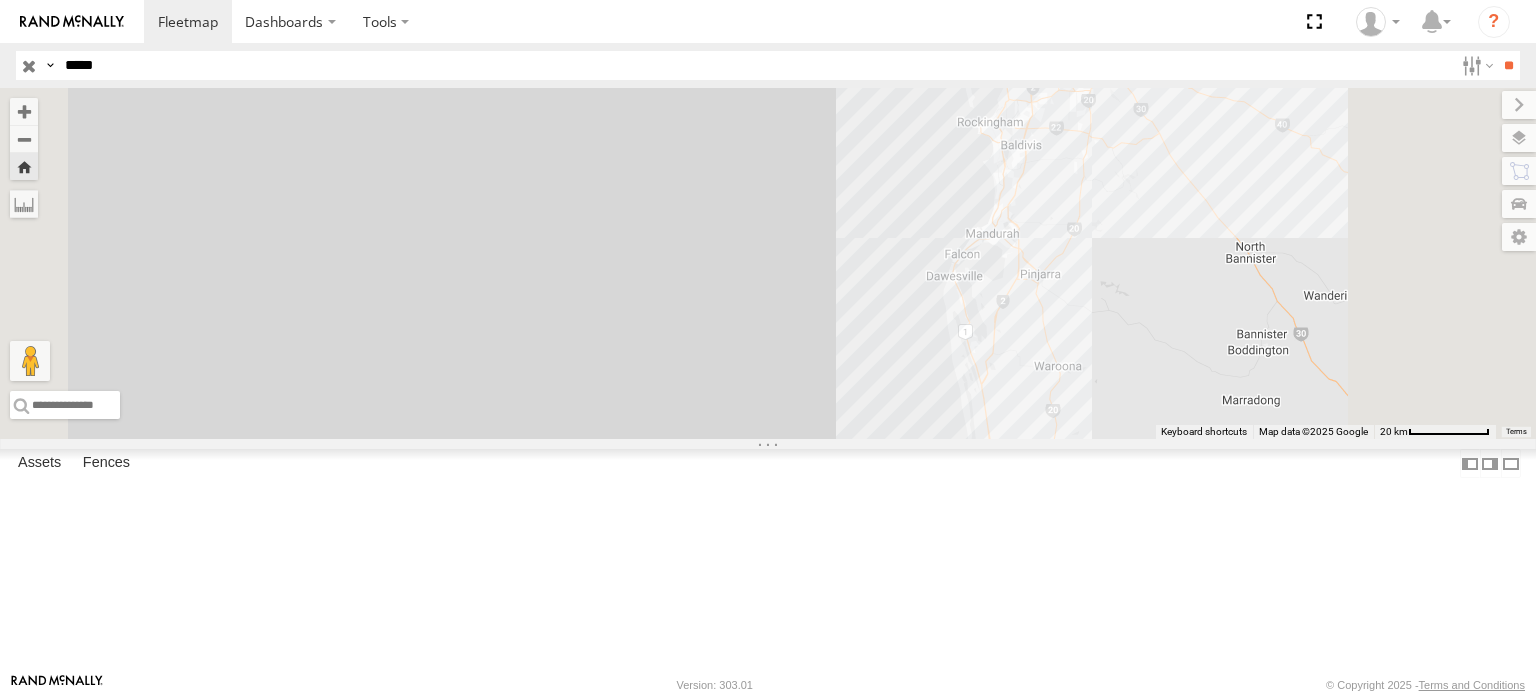 drag, startPoint x: 1352, startPoint y: 315, endPoint x: 1360, endPoint y: 182, distance: 133.24039 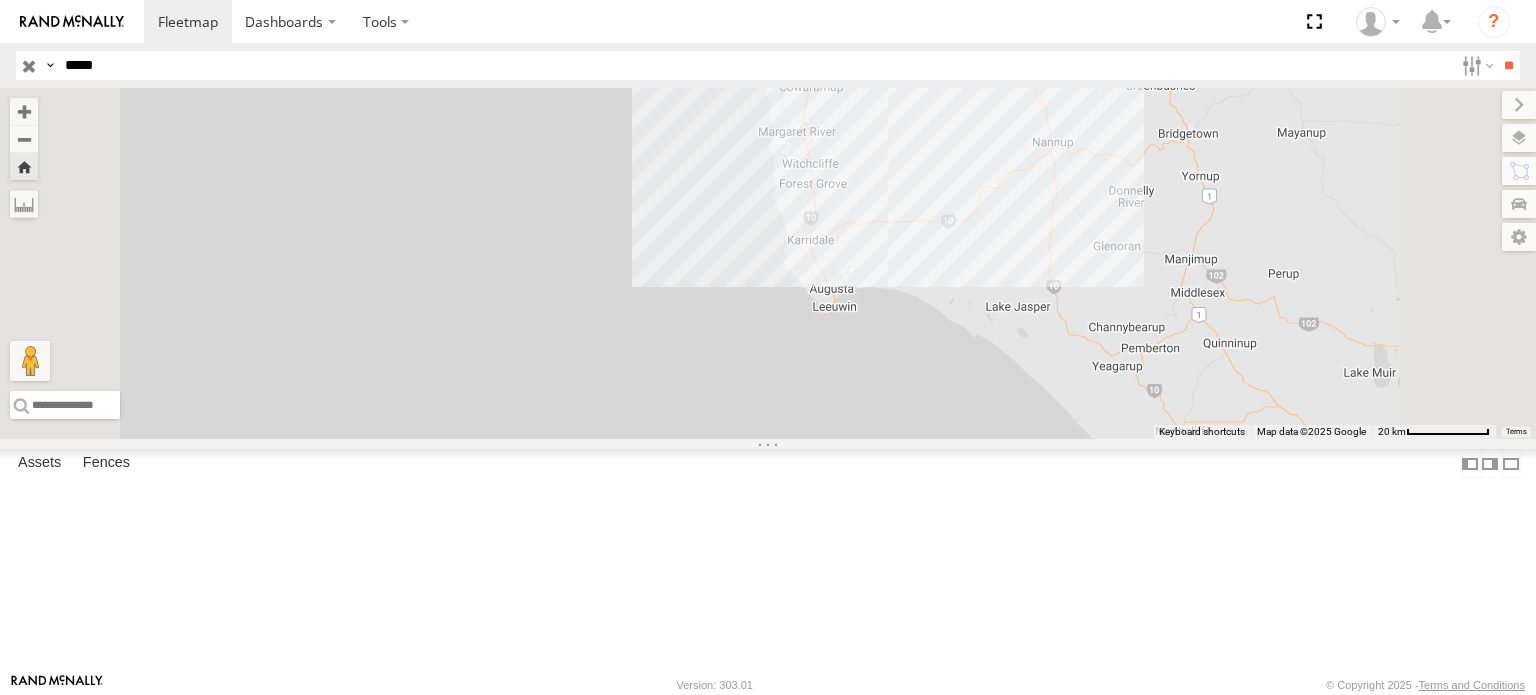 drag, startPoint x: 1287, startPoint y: 396, endPoint x: 1297, endPoint y: 274, distance: 122.40915 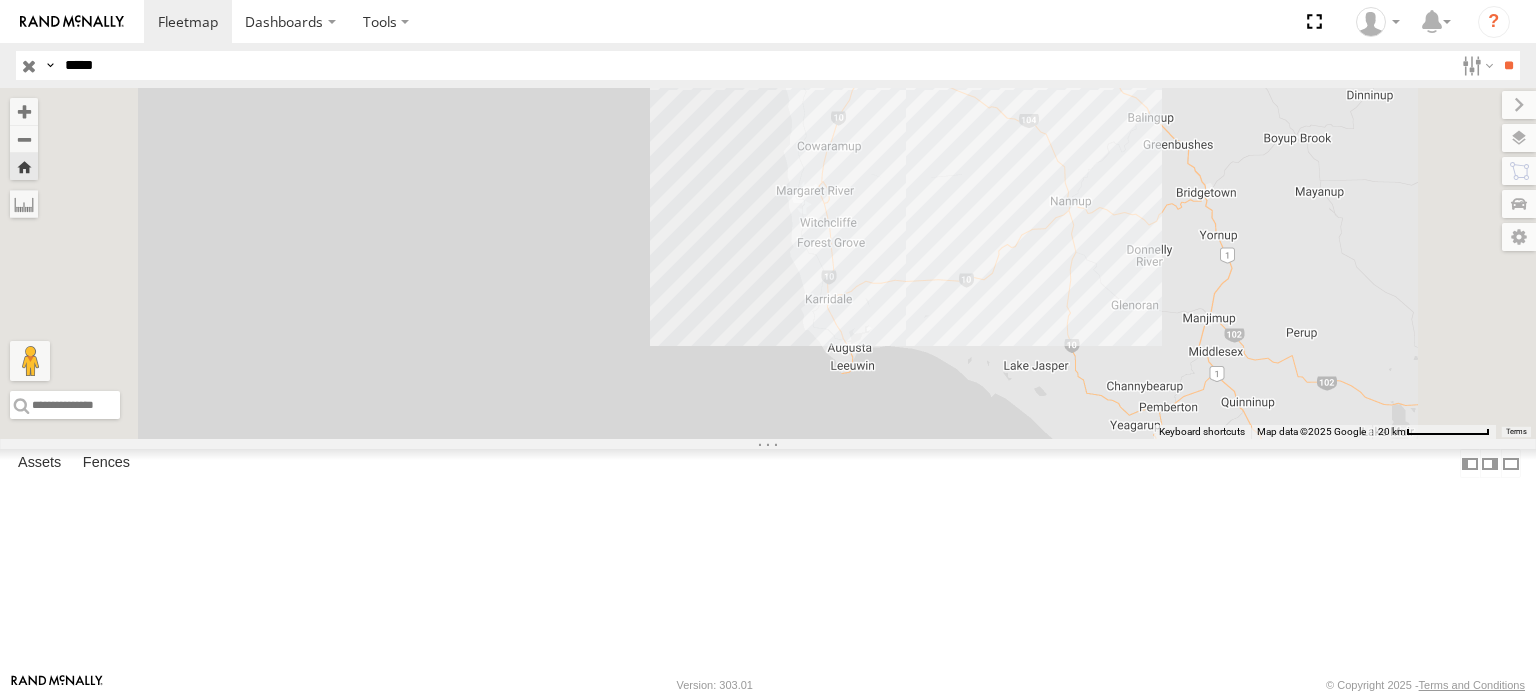 drag, startPoint x: 1172, startPoint y: 271, endPoint x: 1186, endPoint y: 363, distance: 93.05912 